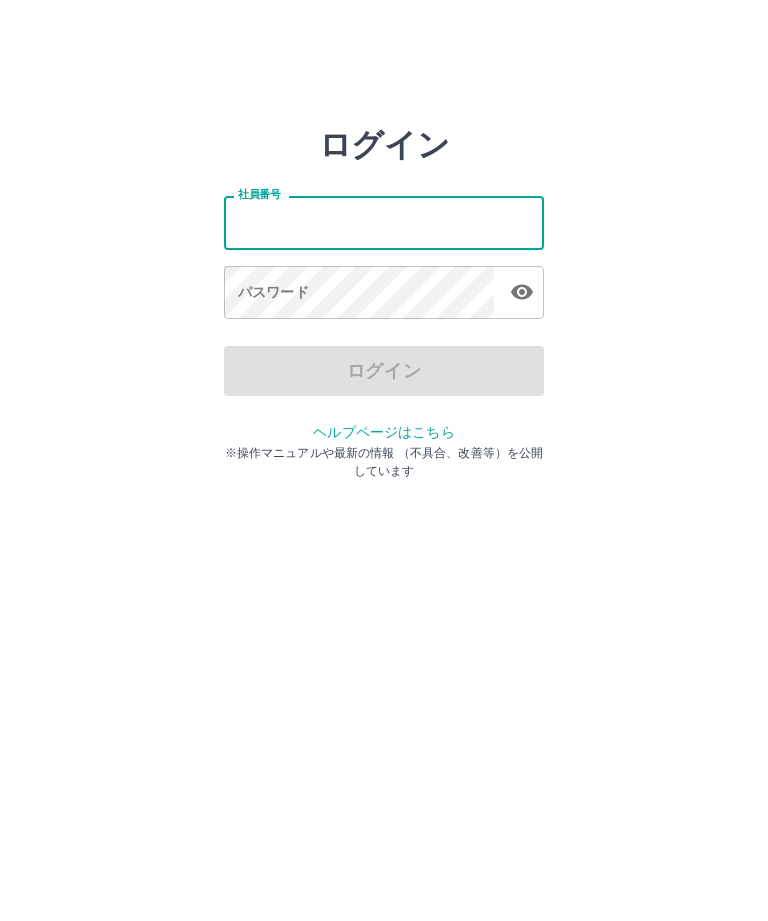 scroll, scrollTop: 0, scrollLeft: 0, axis: both 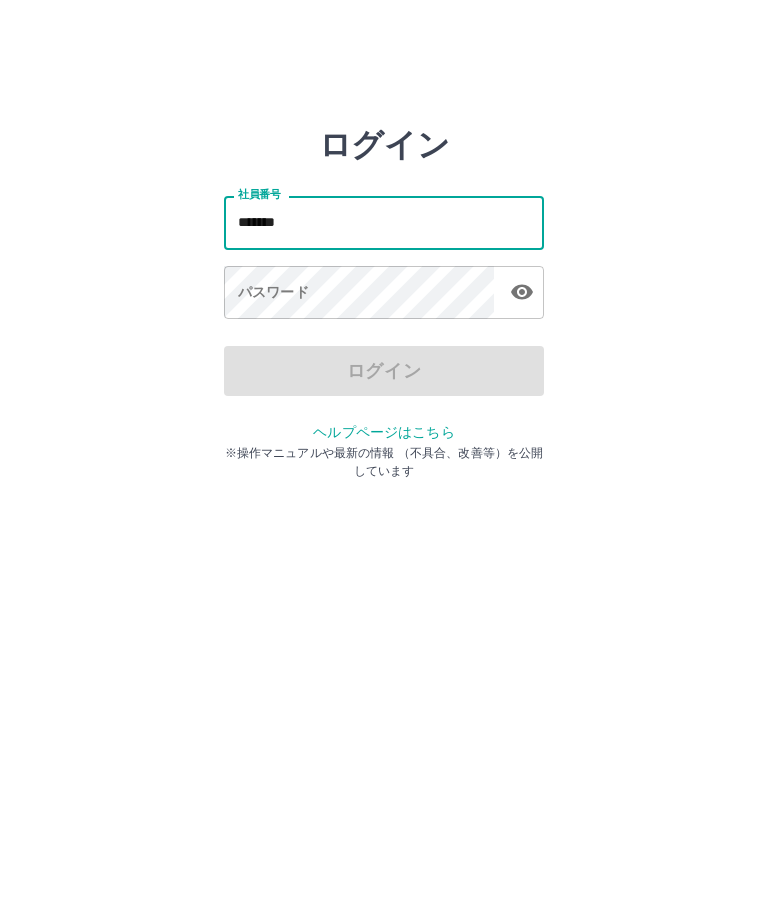 type on "*******" 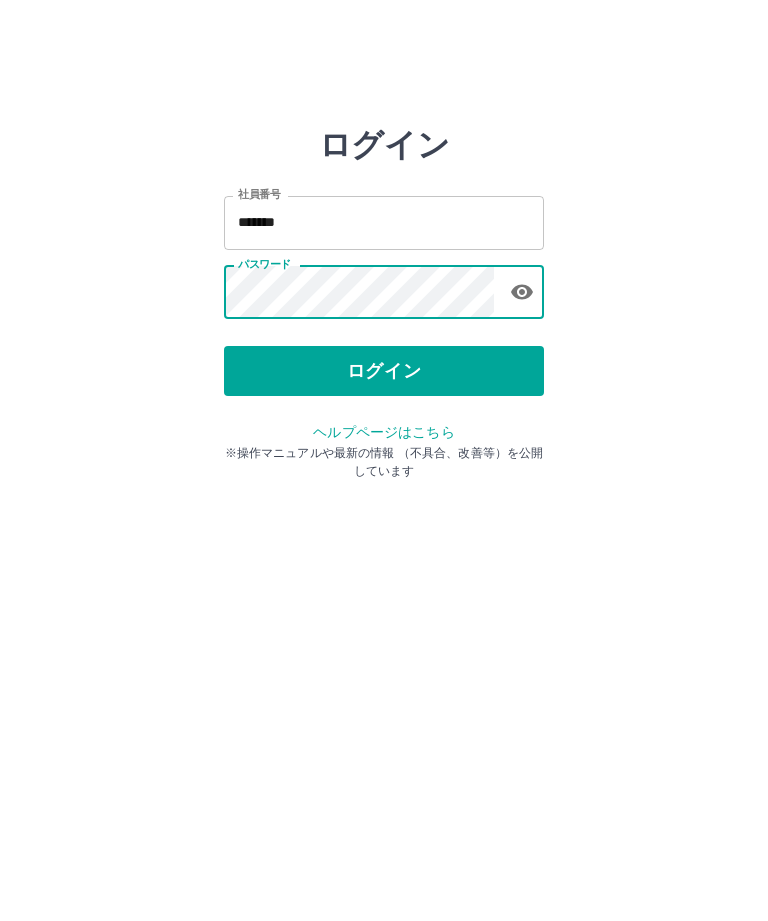 click on "ログイン" at bounding box center [384, 371] 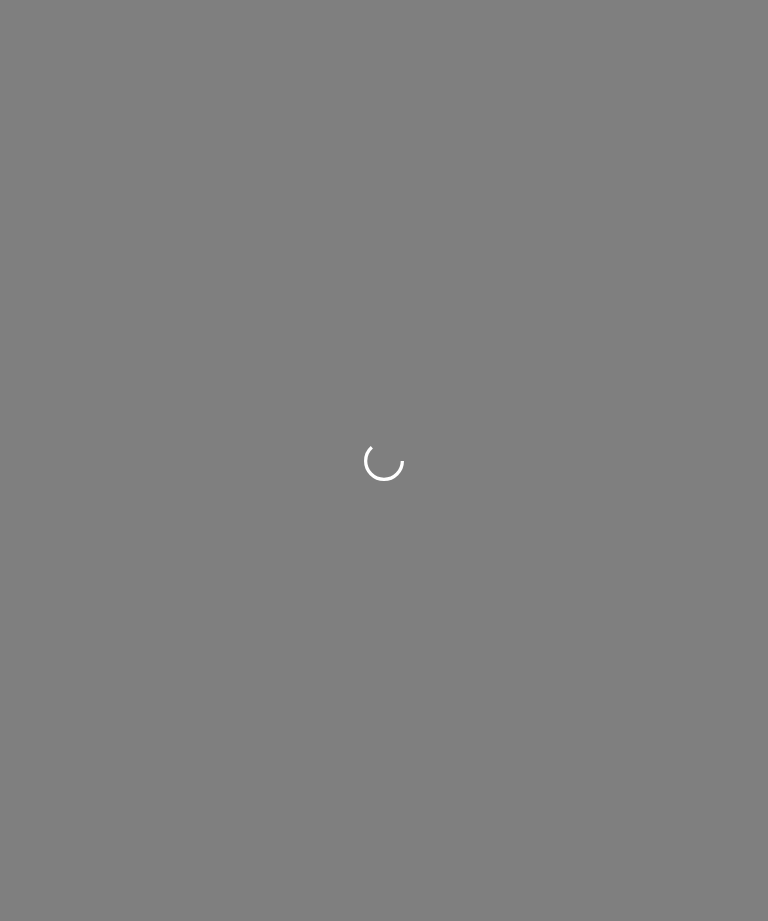 scroll, scrollTop: 0, scrollLeft: 0, axis: both 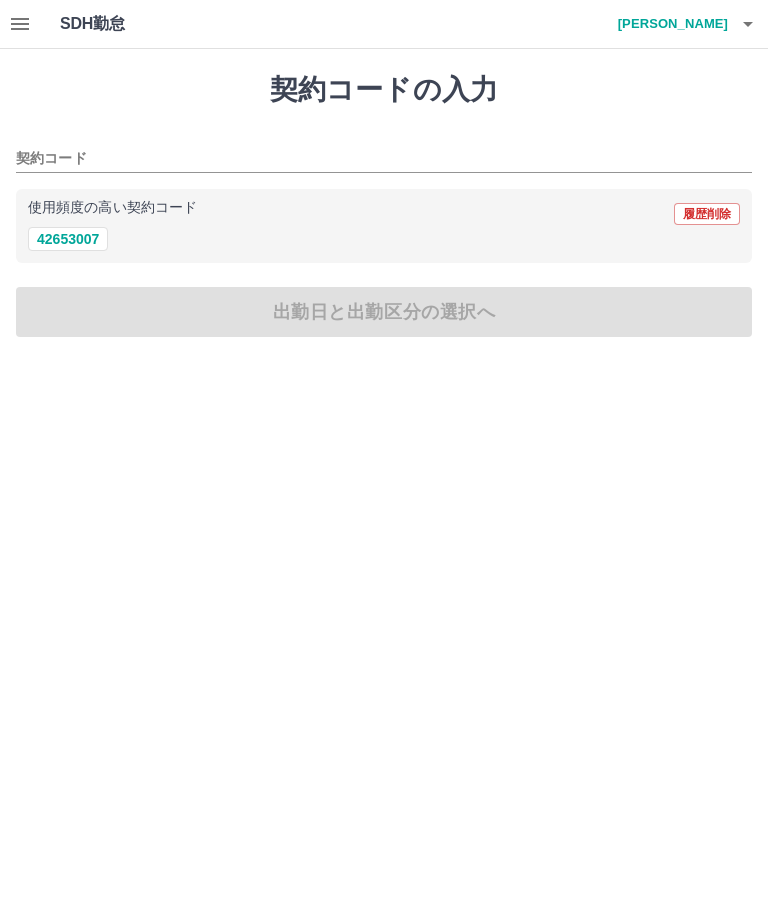 click on "42653007" at bounding box center [68, 239] 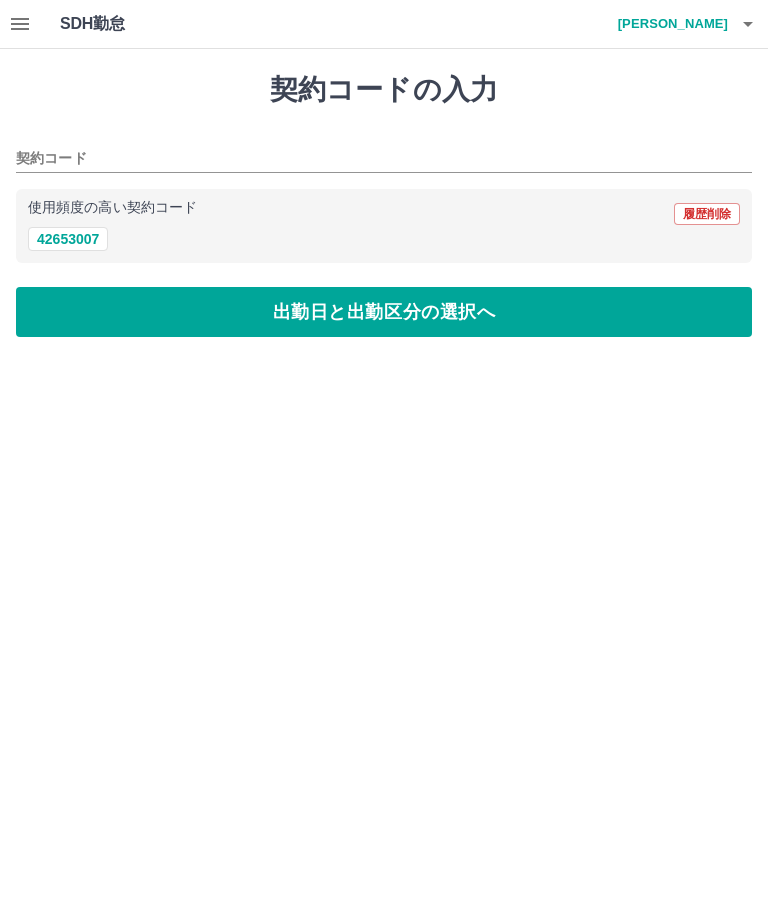 type on "********" 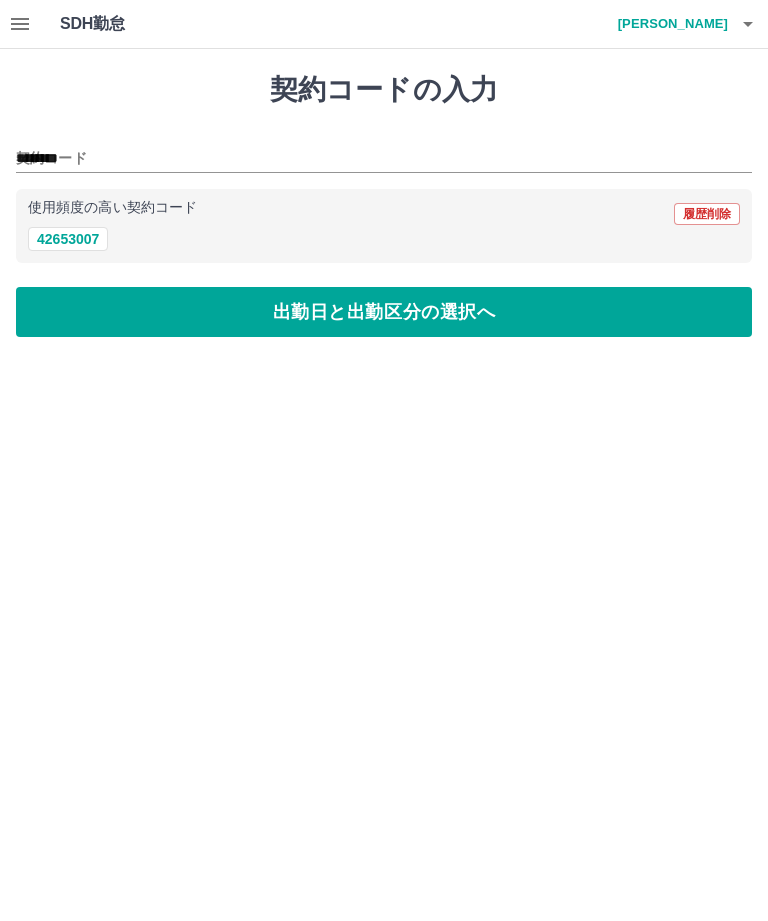 click on "出勤日と出勤区分の選択へ" at bounding box center [384, 312] 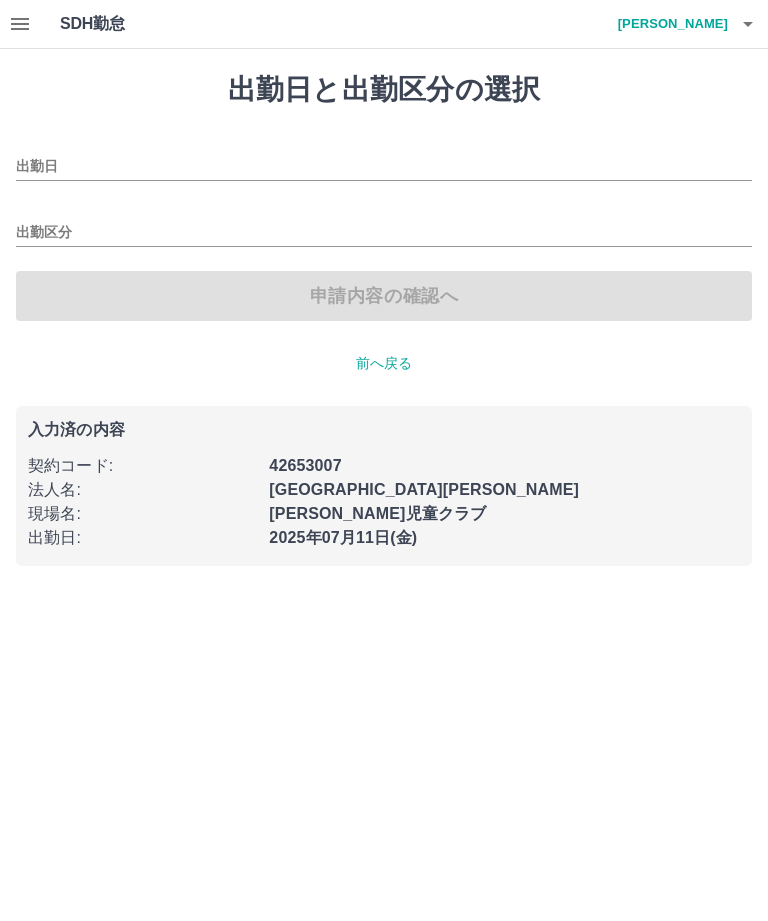 type on "**********" 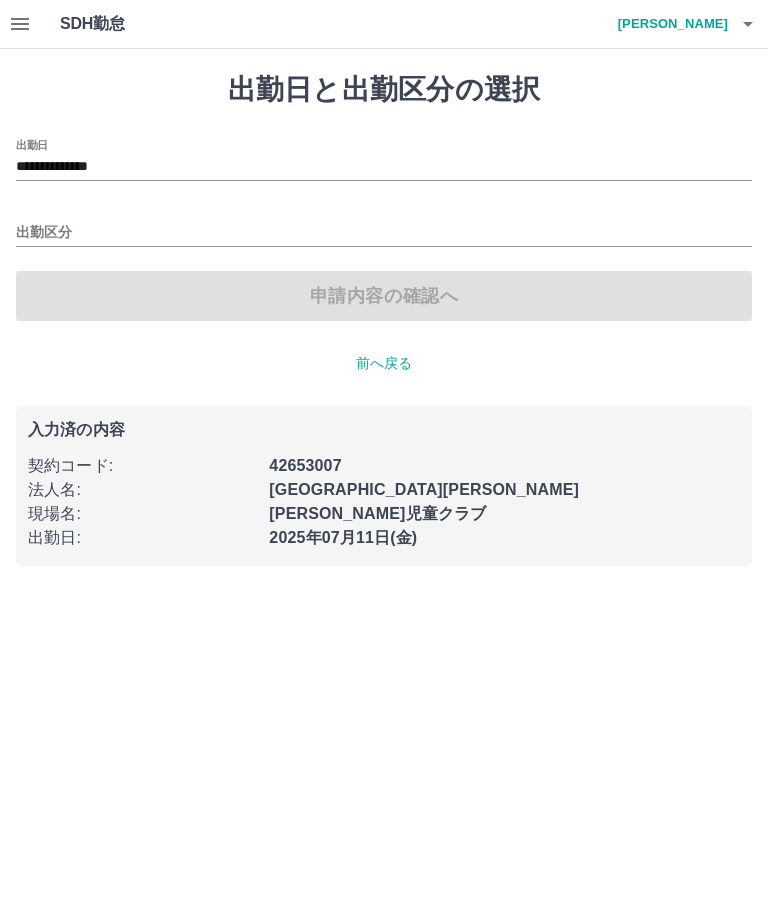 click on "出勤区分" at bounding box center (384, 233) 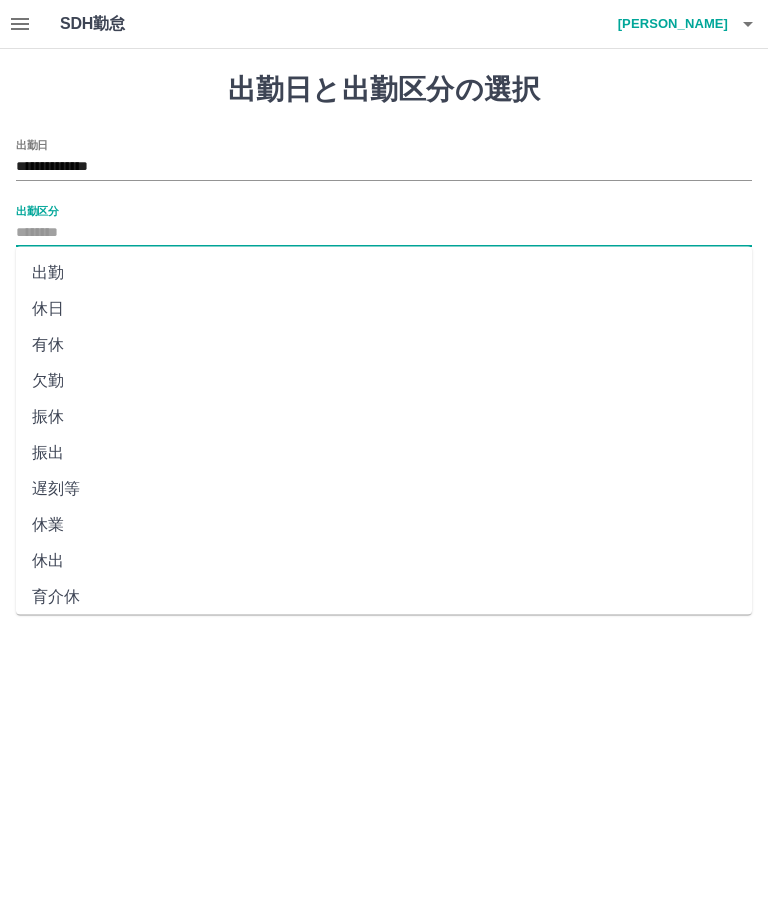 click on "出勤" at bounding box center (384, 273) 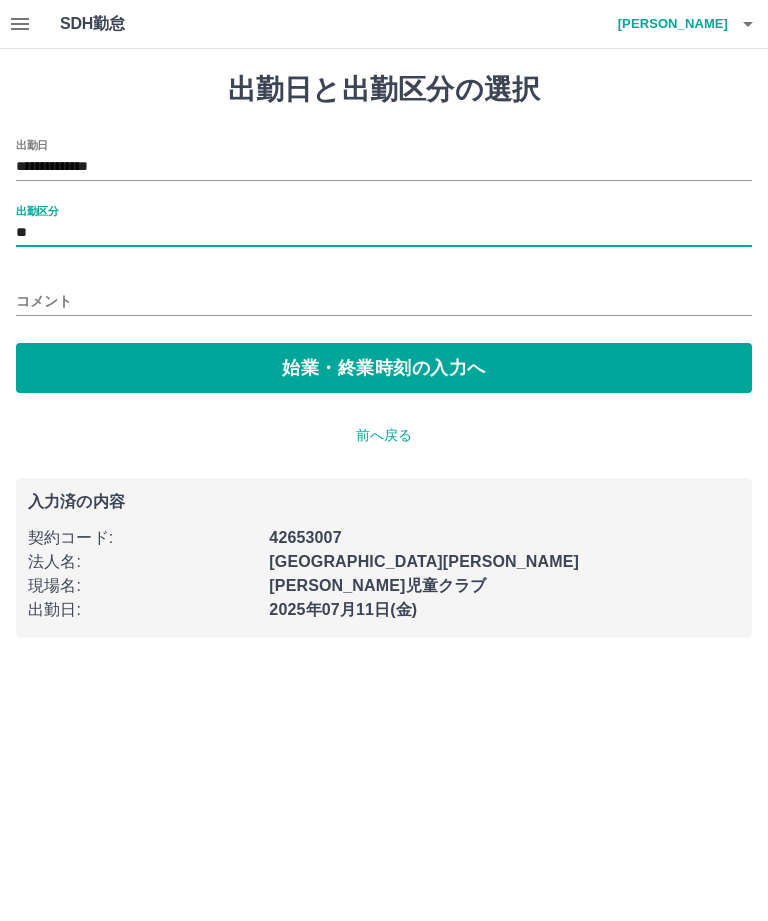 type on "**" 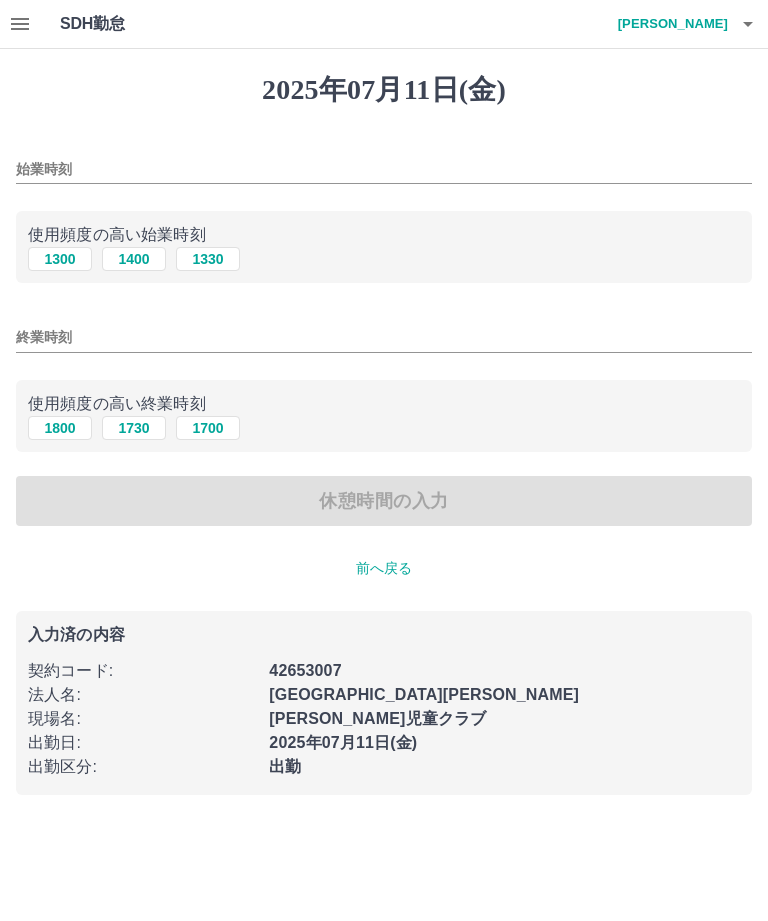 click on "1400" at bounding box center (134, 259) 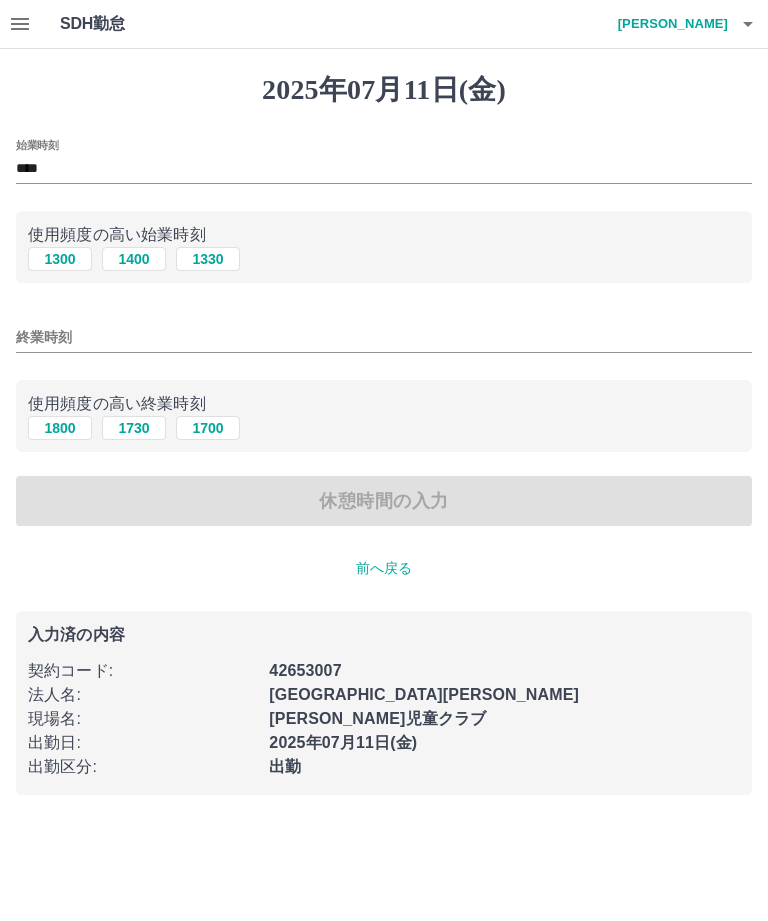 click on "1700" at bounding box center [208, 428] 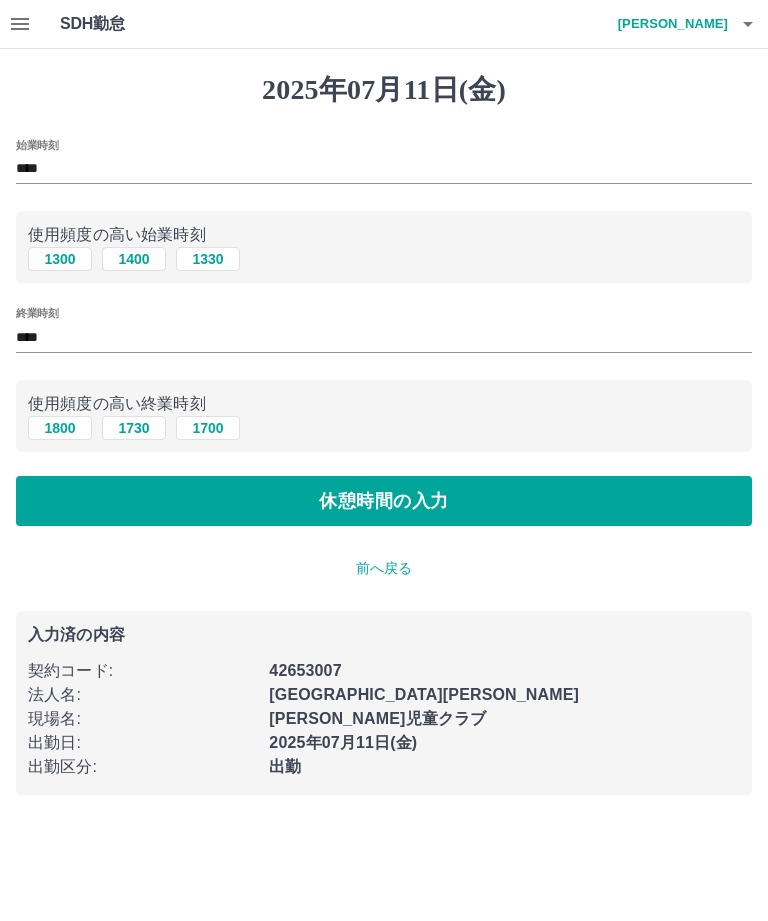click on "休憩時間の入力" at bounding box center (384, 501) 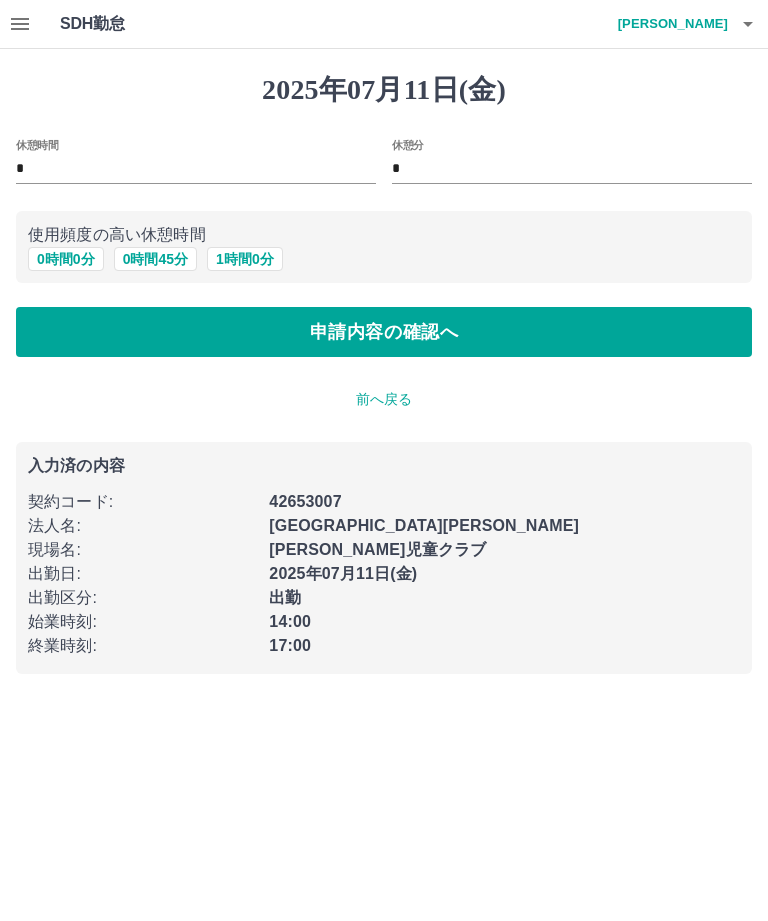 click on "申請内容の確認へ" at bounding box center [384, 332] 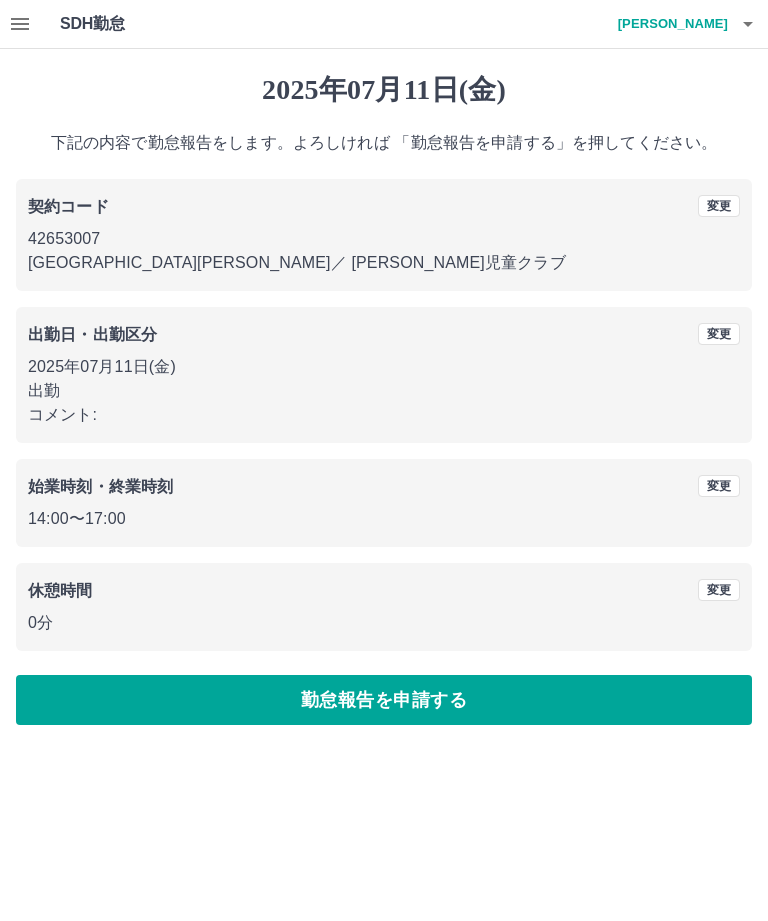 click on "勤怠報告を申請する" at bounding box center [384, 700] 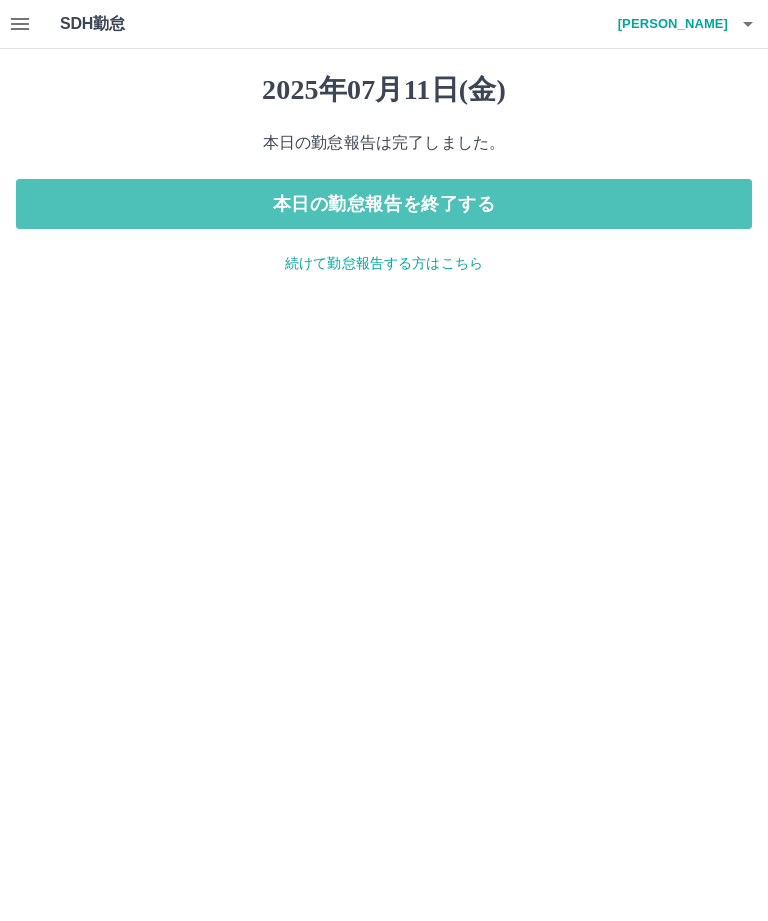 click on "本日の勤怠報告を終了する" at bounding box center [384, 204] 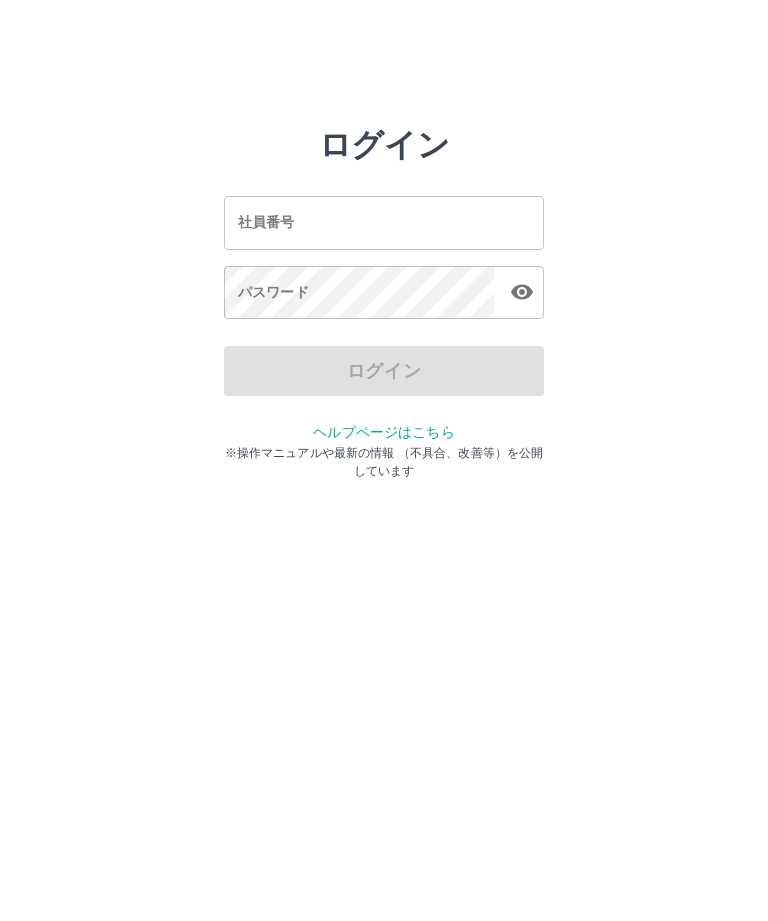 scroll, scrollTop: 0, scrollLeft: 0, axis: both 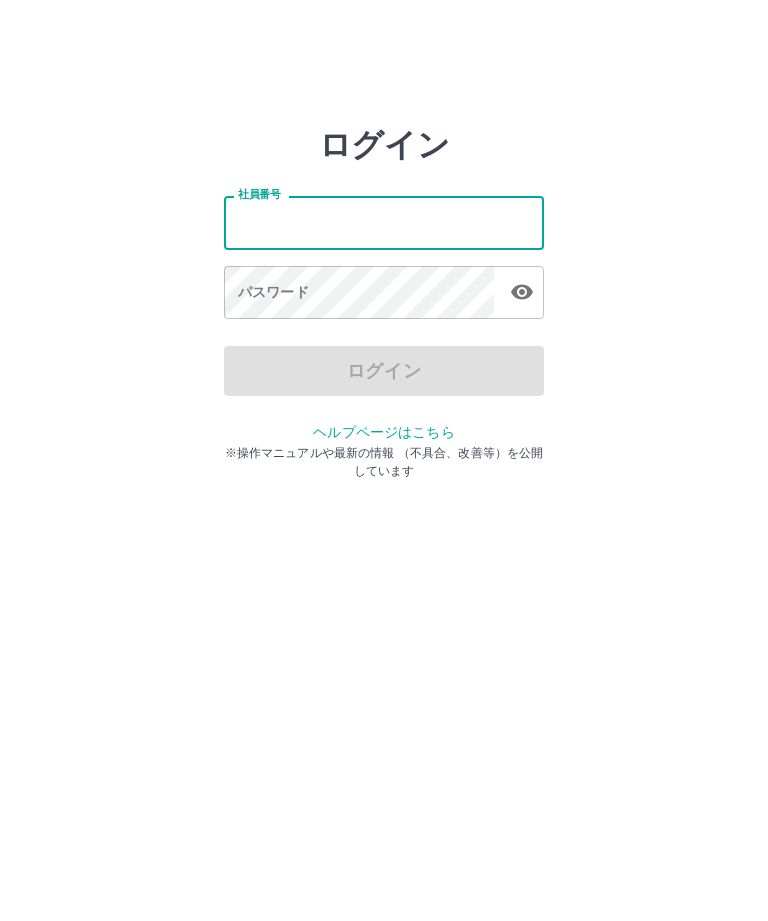 click on "社員番号" at bounding box center (384, 222) 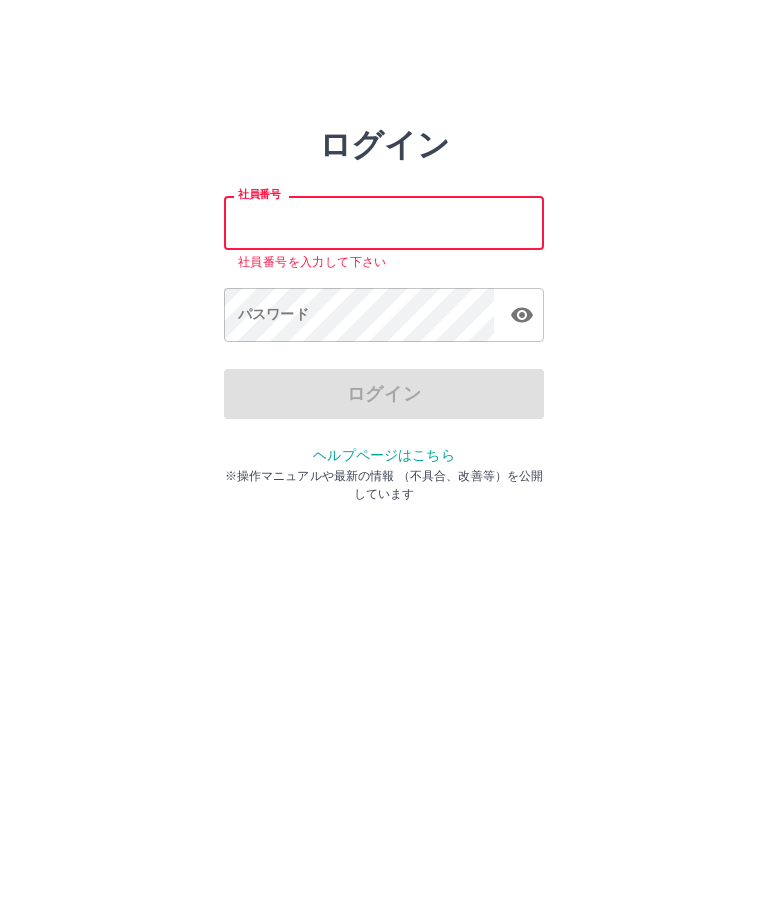 type on "*" 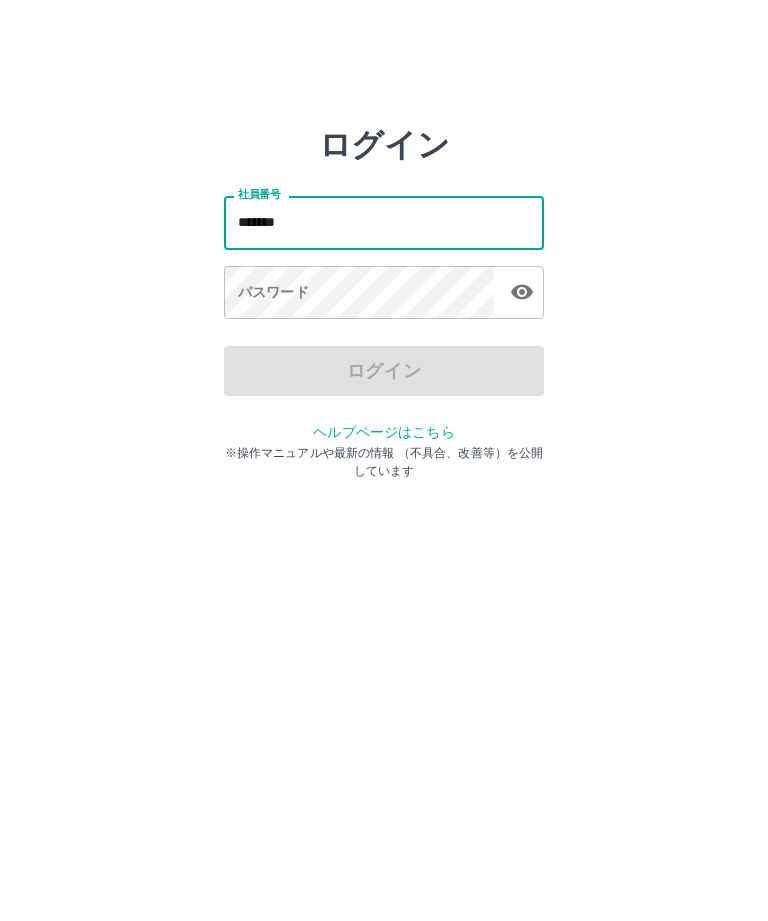 type on "*******" 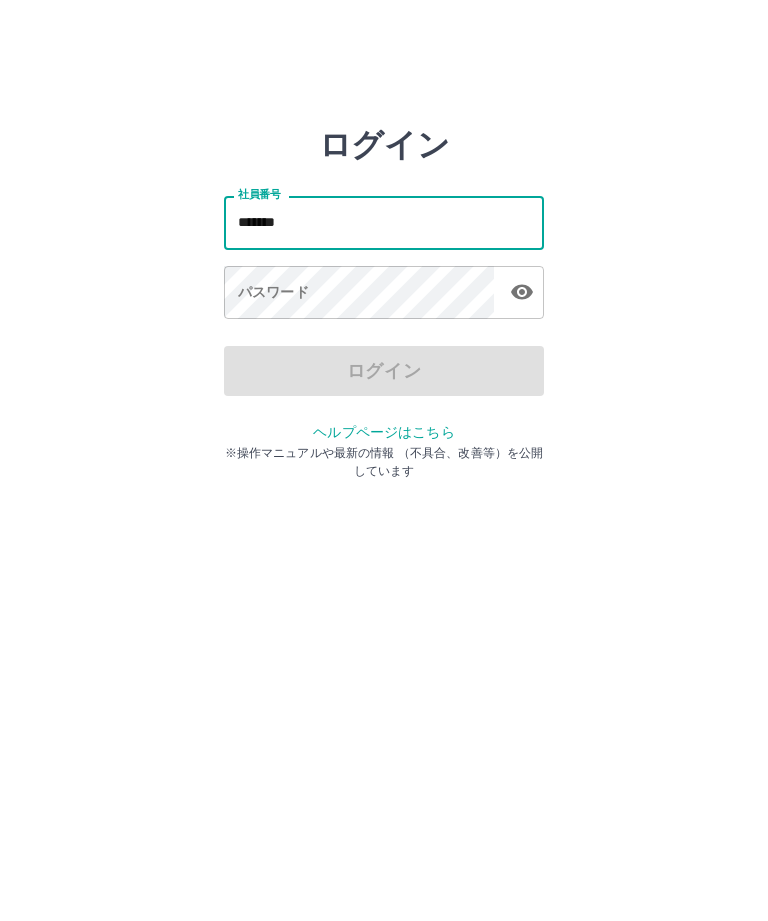 click on "パスワード パスワード" at bounding box center (384, 294) 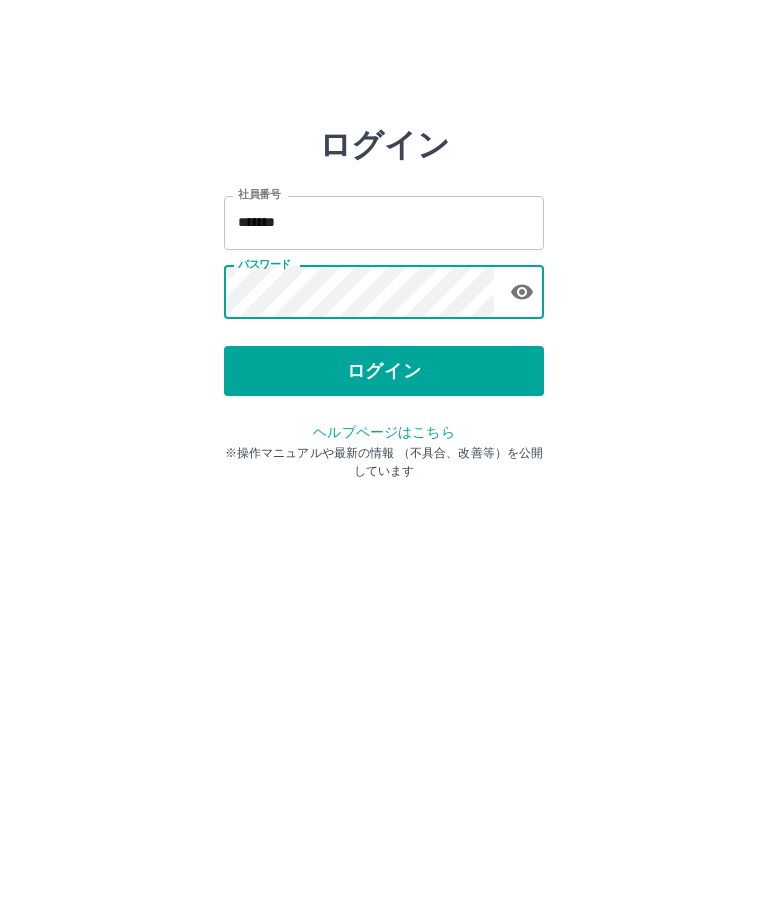 click on "ログイン" at bounding box center [384, 371] 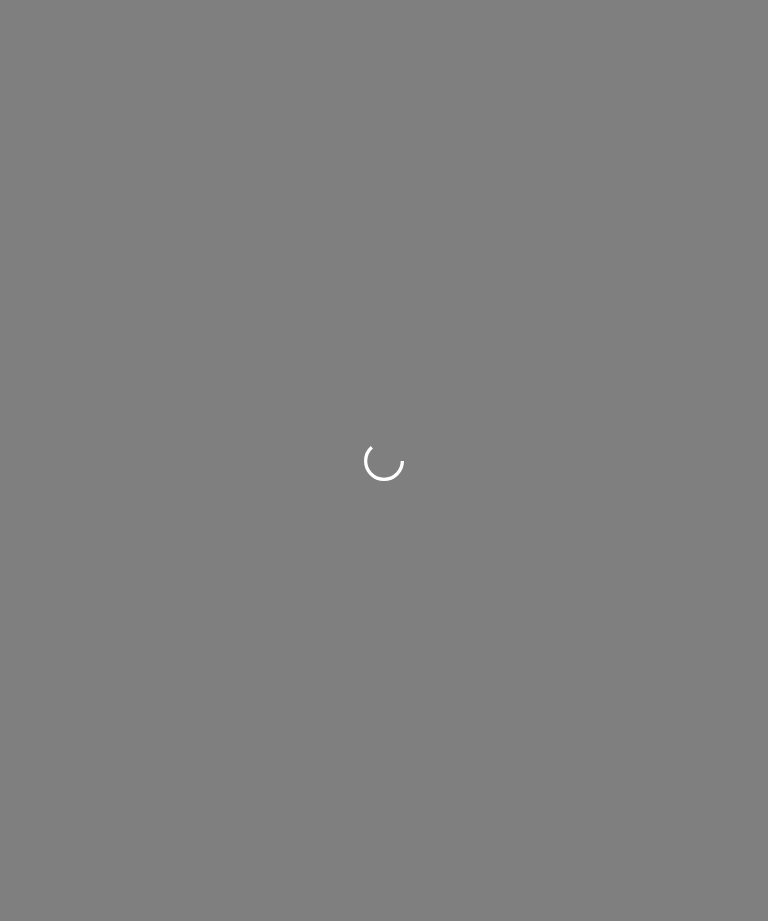 scroll, scrollTop: 0, scrollLeft: 0, axis: both 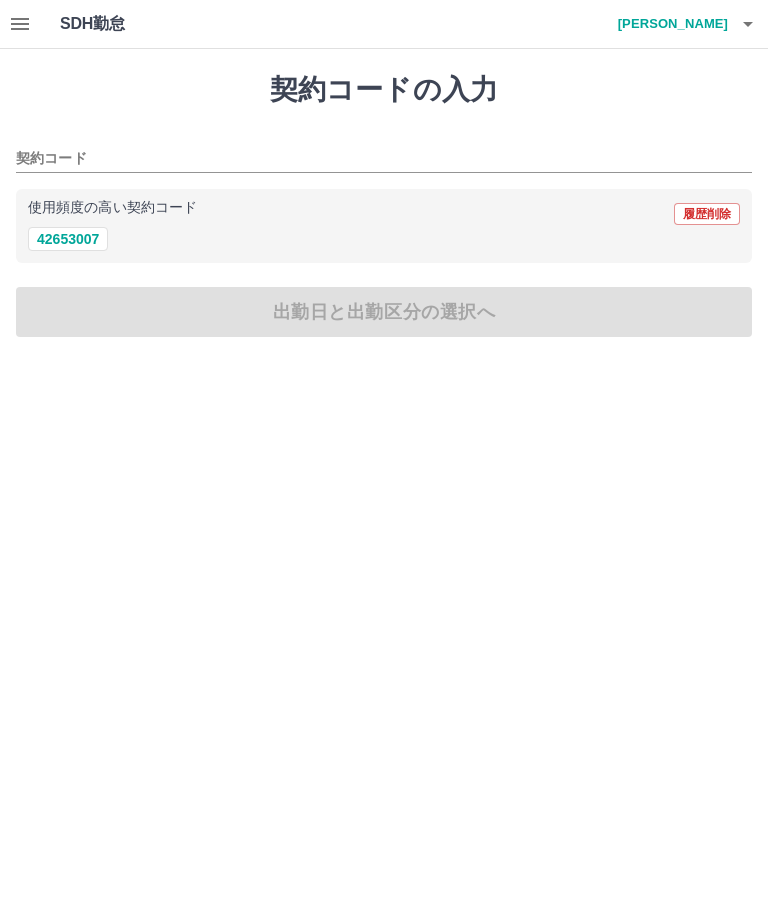 click on "42653007" at bounding box center [68, 239] 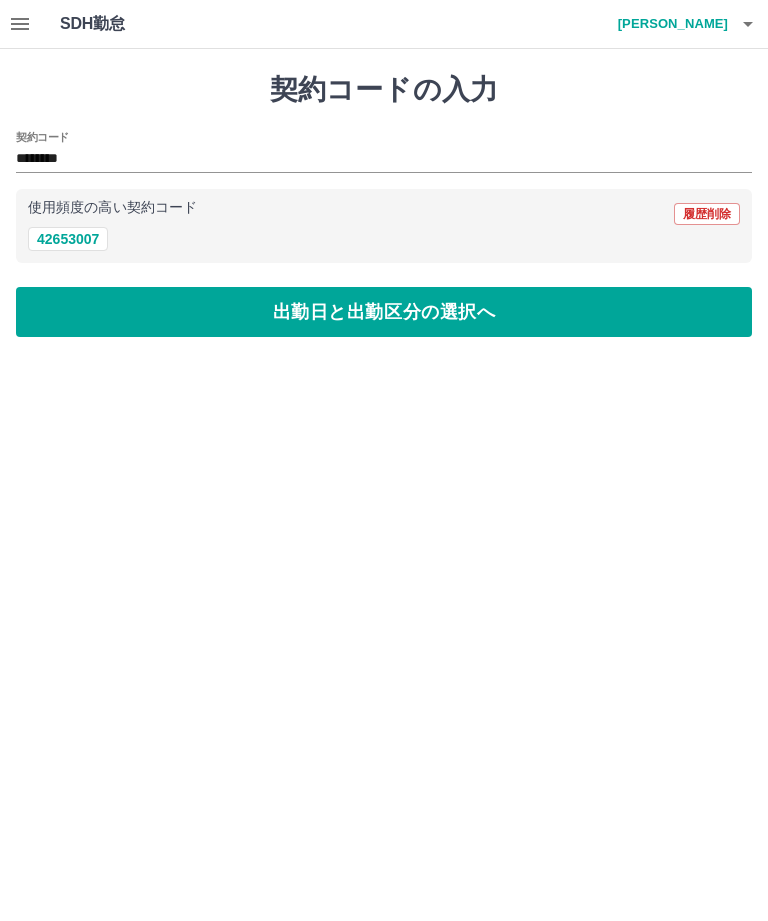 click on "出勤日と出勤区分の選択へ" at bounding box center (384, 312) 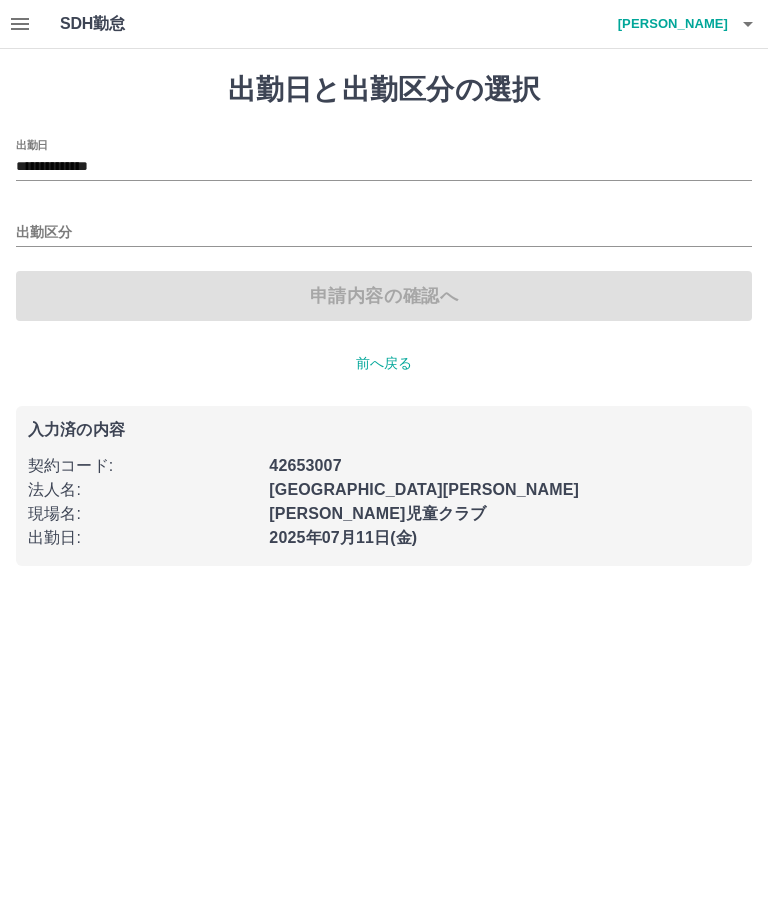 click on "出勤区分" at bounding box center (384, 233) 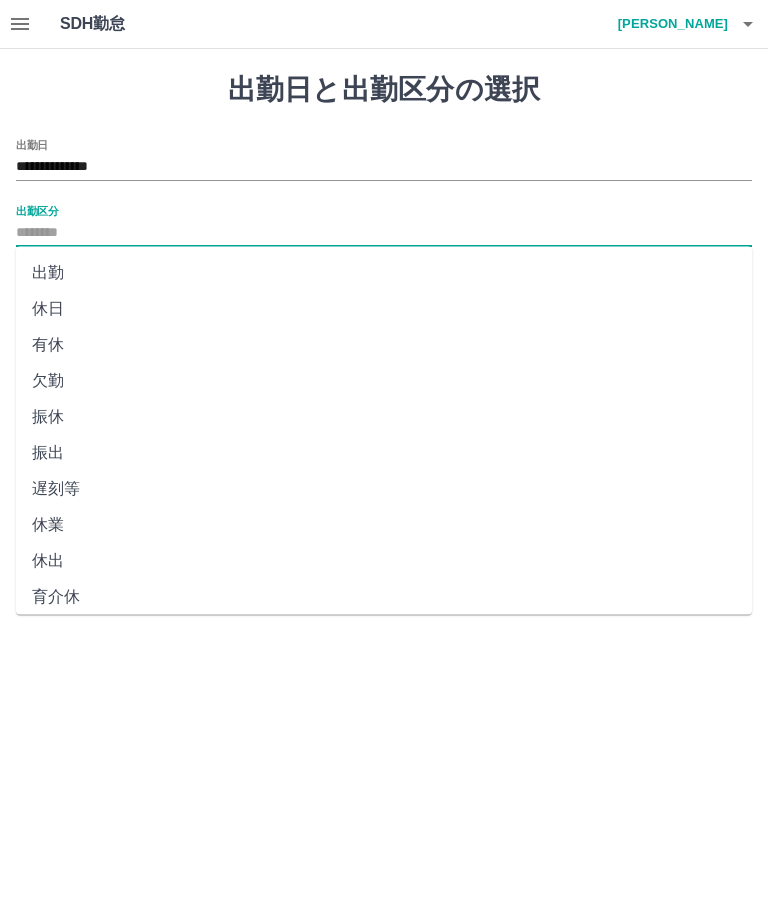click on "出勤" at bounding box center (384, 273) 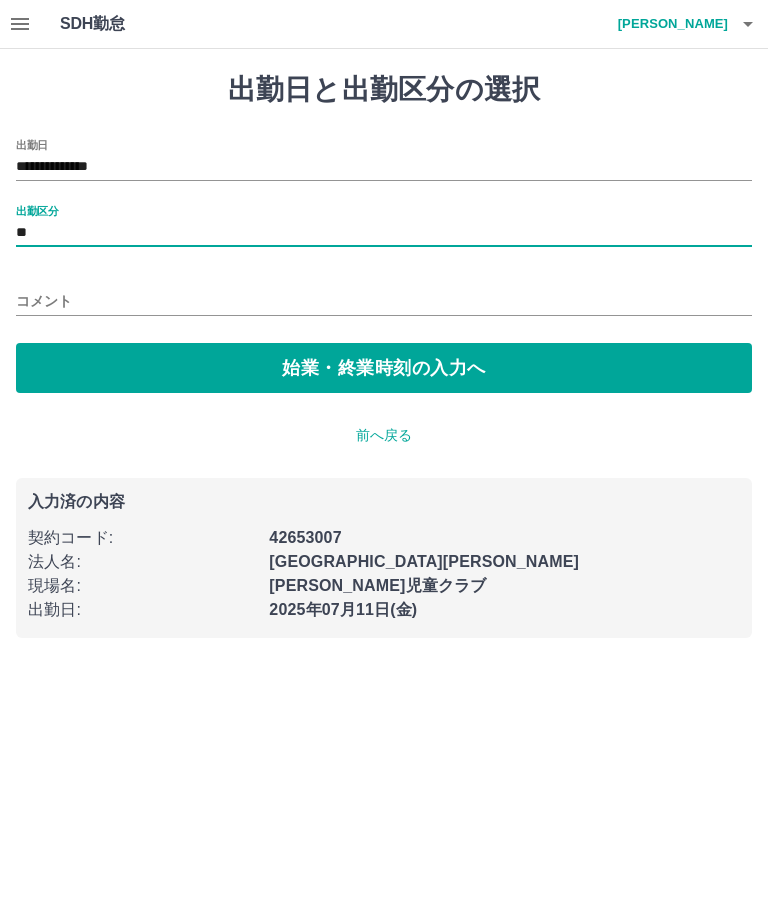 click on "始業・終業時刻の入力へ" at bounding box center (384, 368) 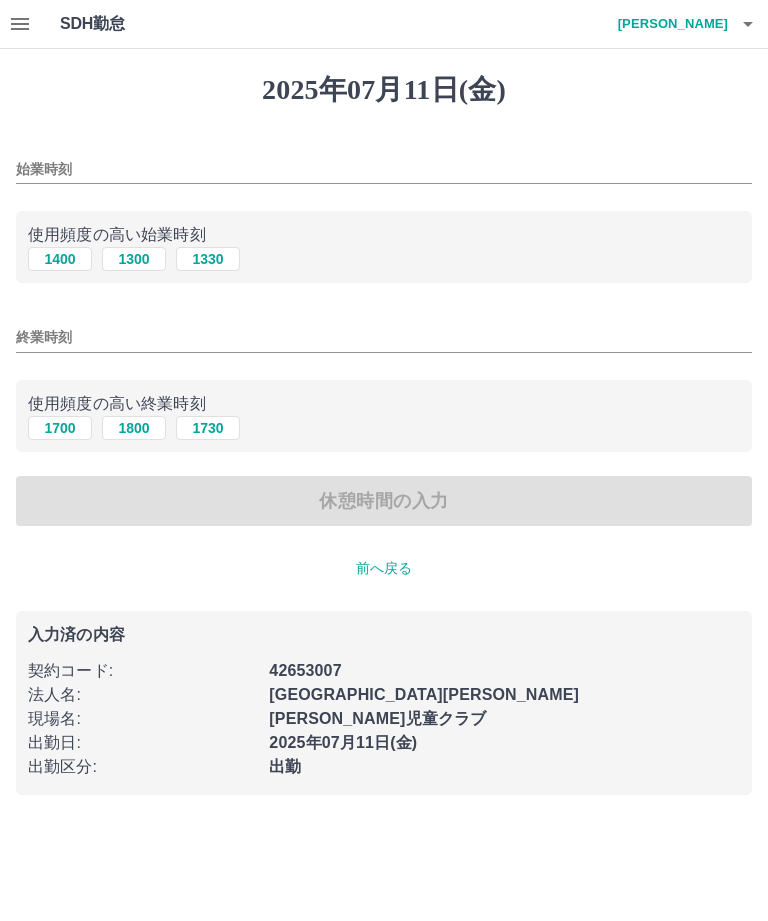 click on "1400" at bounding box center [60, 259] 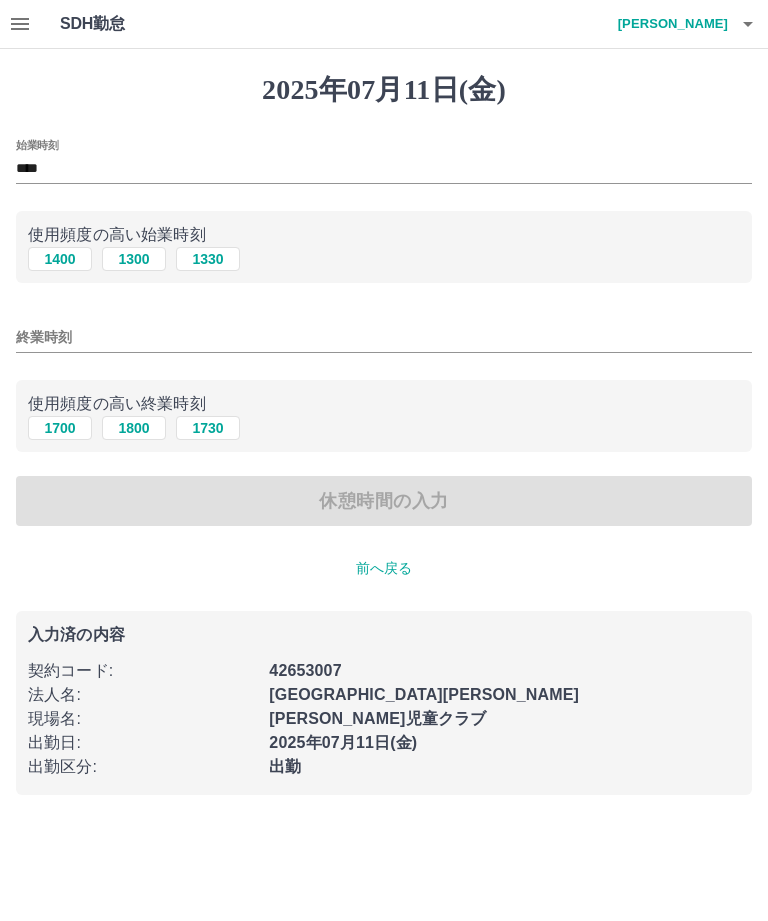 click on "[DATE] 始業時刻 **** 使用頻度の高い始業時刻 [DATE] [DATE] [DATE] 終業時刻 使用頻度の高い終業時刻 [DATE] [DATE] [DATE] 休憩時間の入力 前へ戻る 入力済の内容 契約コード : 42653007 法人名 : [GEOGRAPHIC_DATA][PERSON_NAME] 現場名 : [PERSON_NAME]児童クラブ 出勤日 : [DATE] 出勤区分 : 出勤" at bounding box center [384, 434] 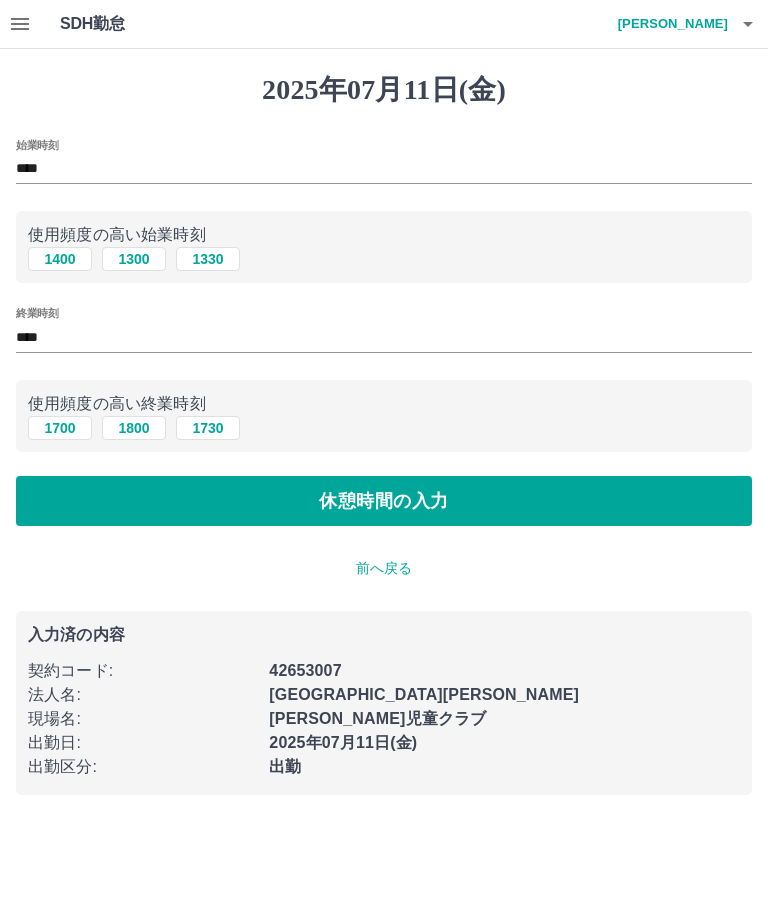 click on "休憩時間の入力" at bounding box center (384, 501) 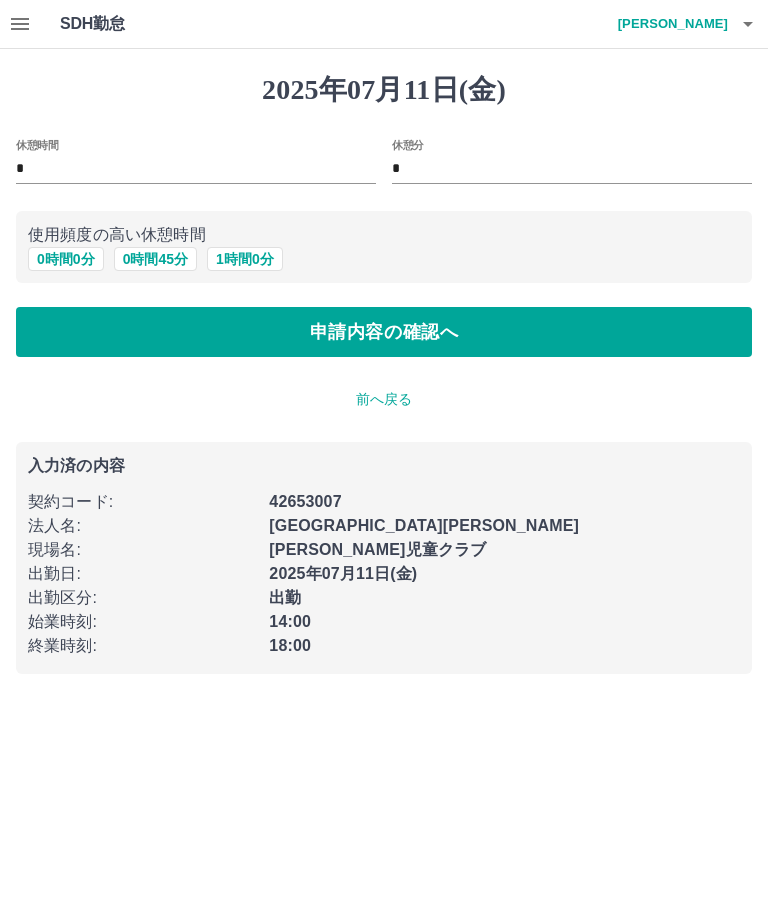 click on "*" at bounding box center (196, 169) 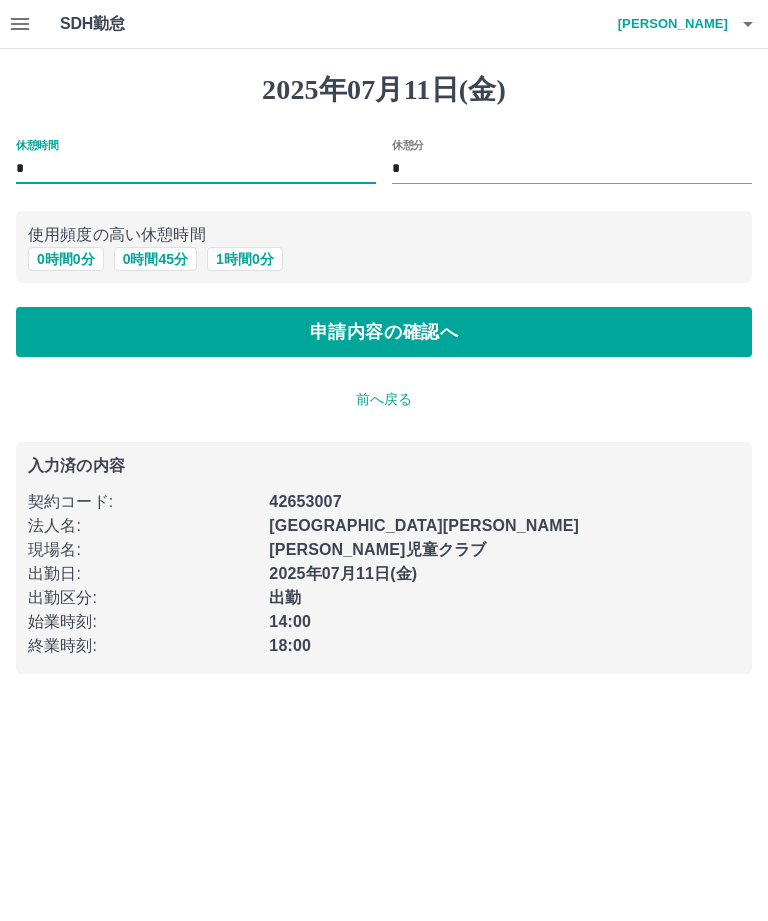 click on "申請内容の確認へ" at bounding box center [384, 332] 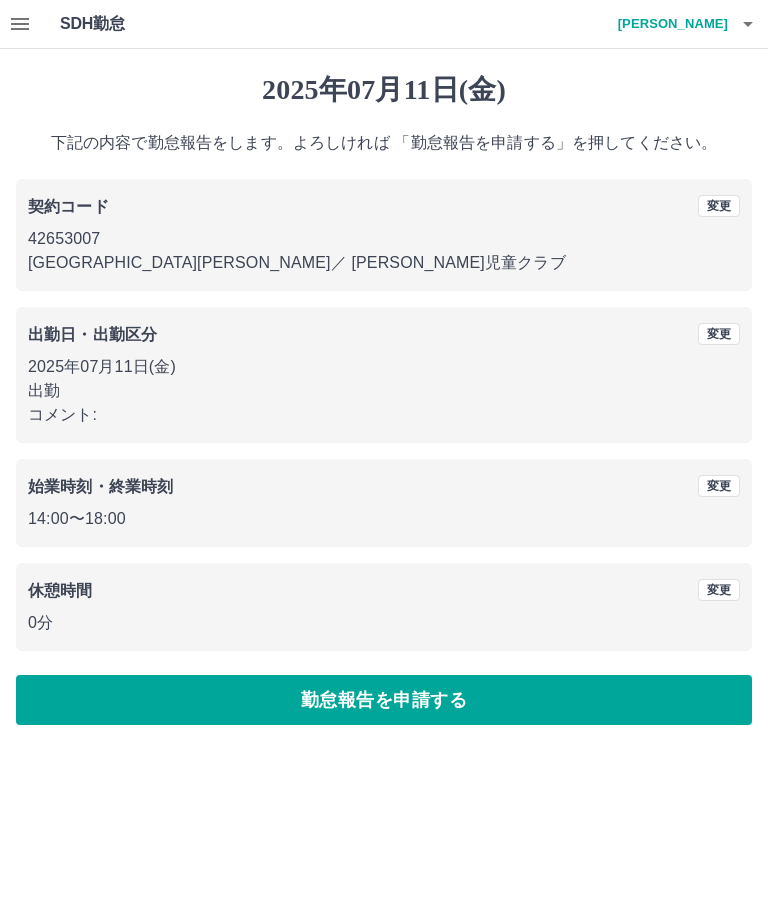 click on "勤怠報告を申請する" at bounding box center (384, 700) 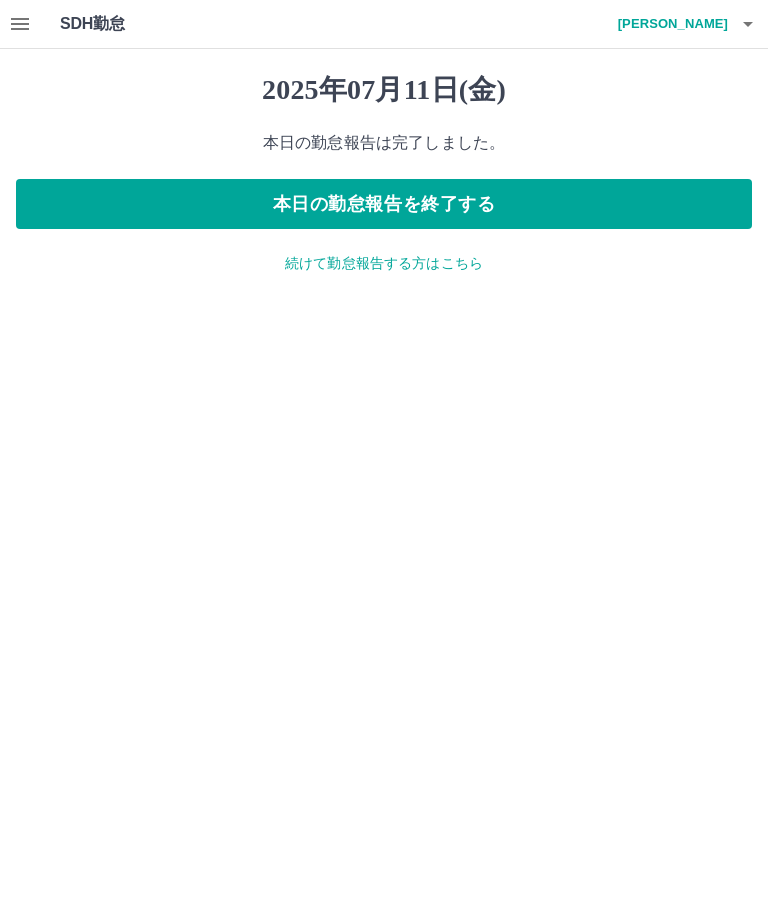 click on "続けて勤怠報告する方はこちら" at bounding box center (384, 263) 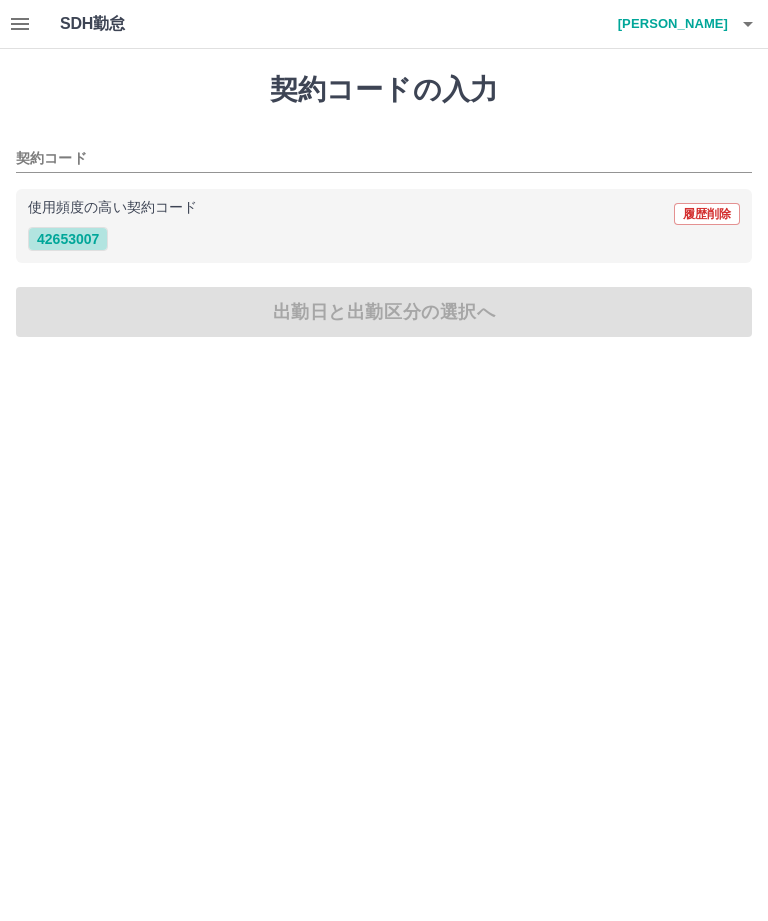click on "42653007" at bounding box center (68, 239) 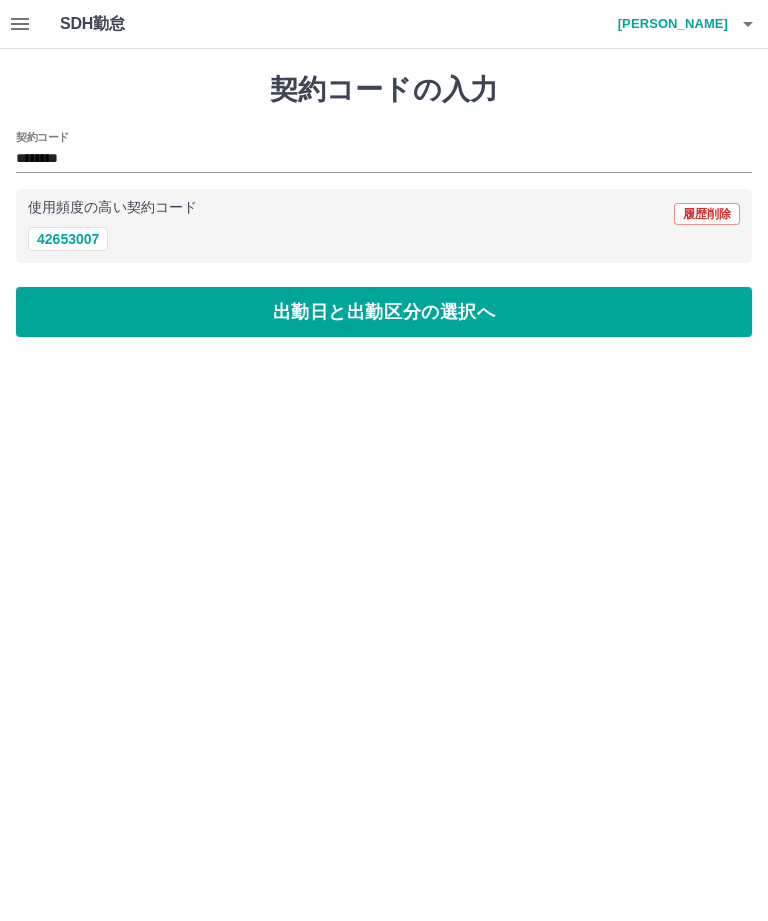click on "出勤日と出勤区分の選択へ" at bounding box center (384, 312) 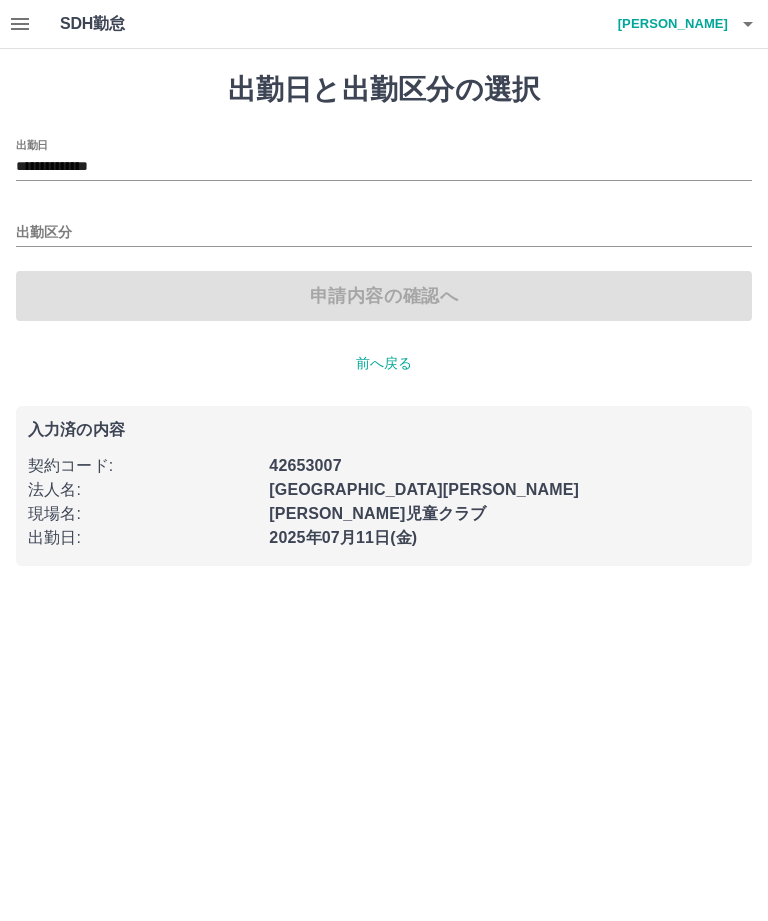 click on "**********" at bounding box center (384, 167) 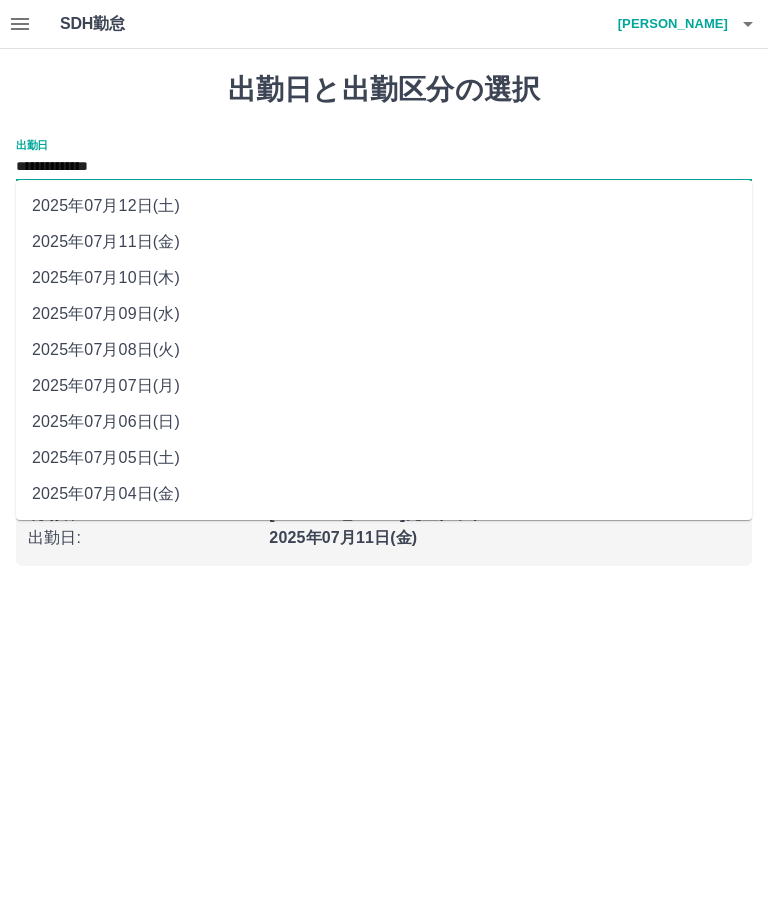 click on "2025年07月12日(土)" at bounding box center [384, 206] 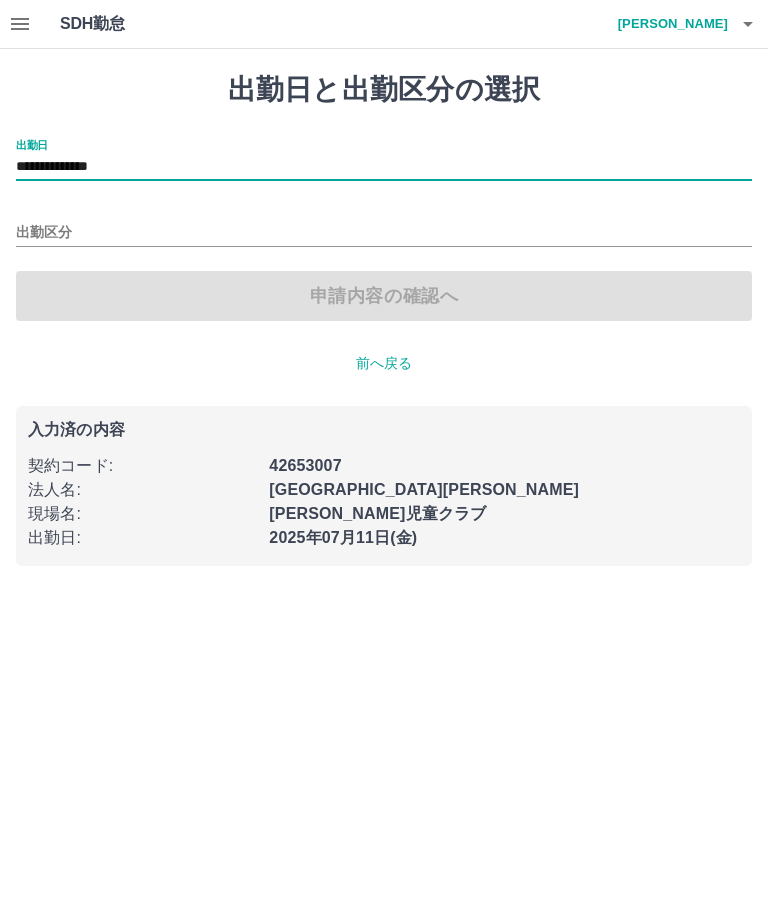 click on "出勤区分" at bounding box center [384, 233] 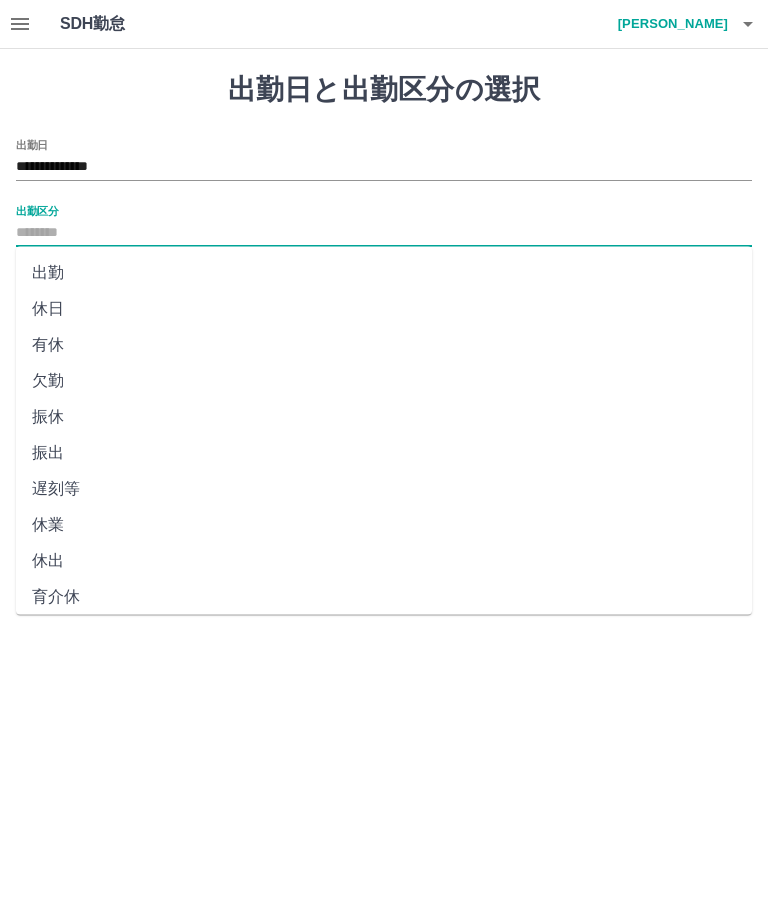 click on "休日" at bounding box center (384, 309) 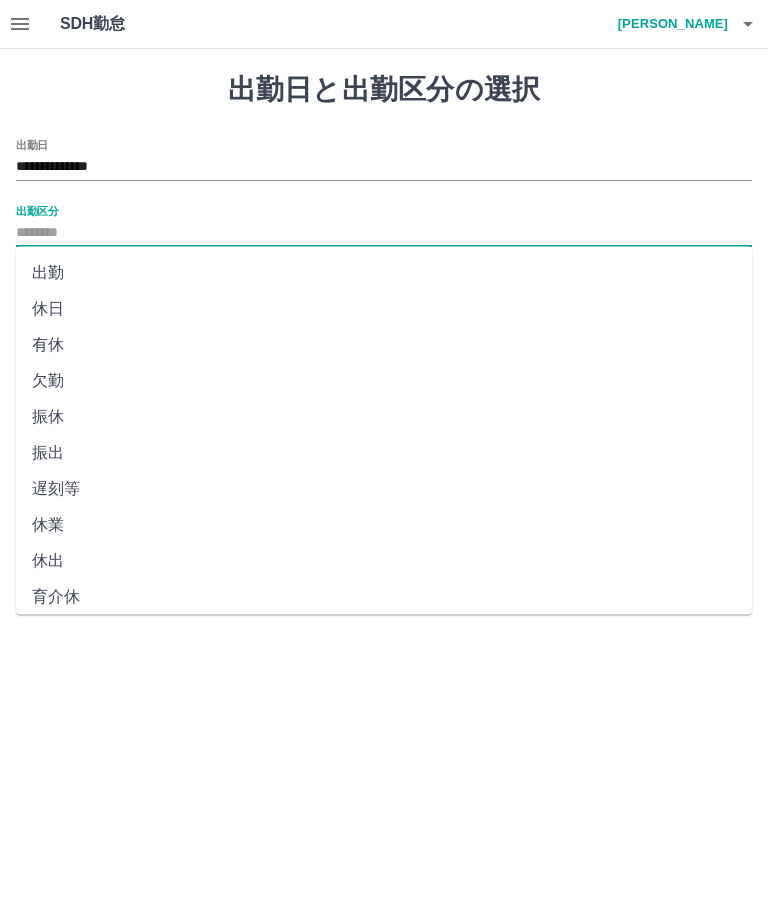 type on "**" 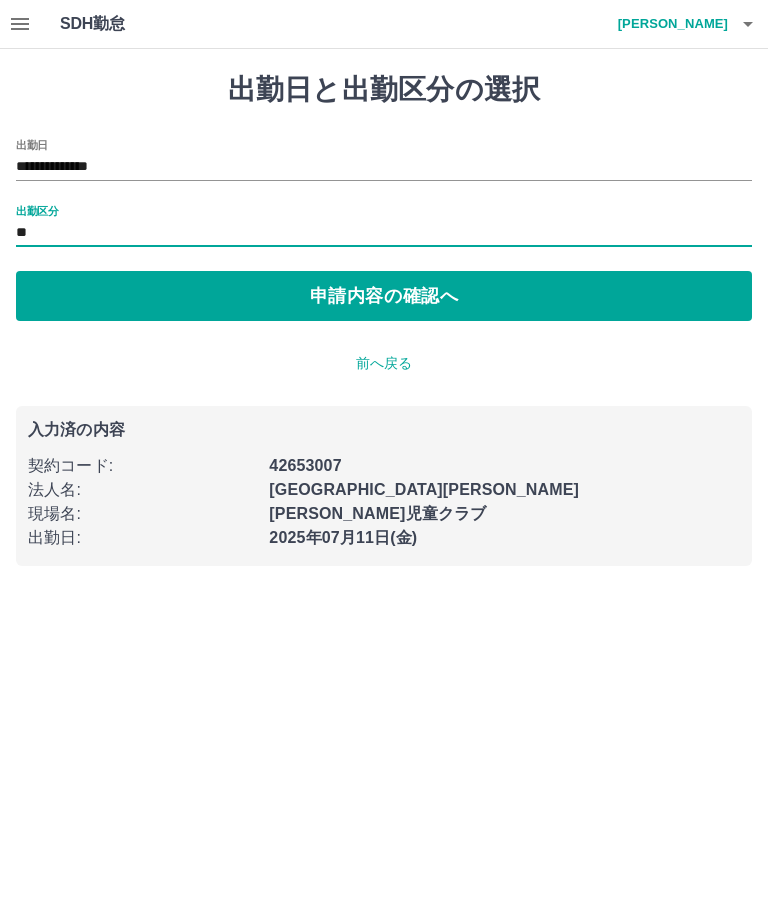 click on "申請内容の確認へ" at bounding box center (384, 296) 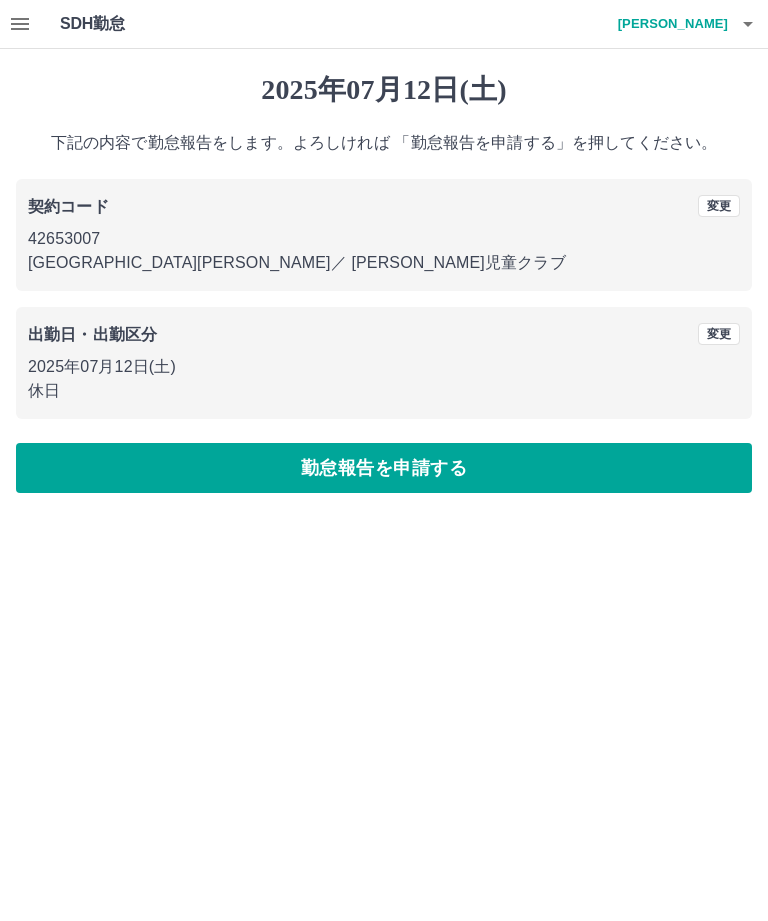 click on "勤怠報告を申請する" at bounding box center [384, 468] 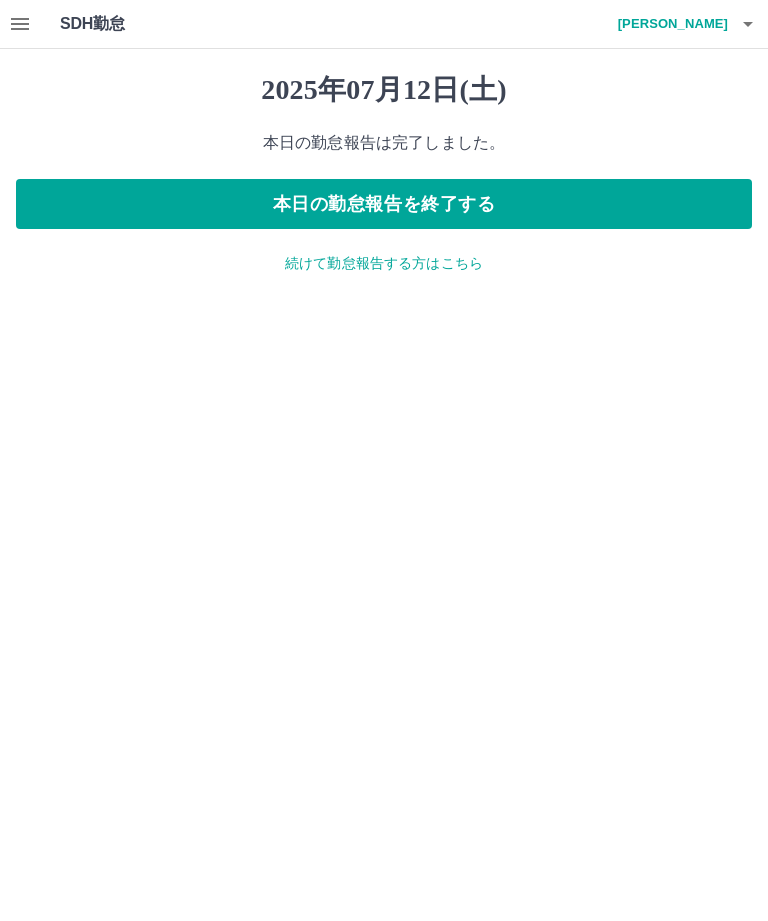 click on "本日の勤怠報告を終了する" at bounding box center [384, 204] 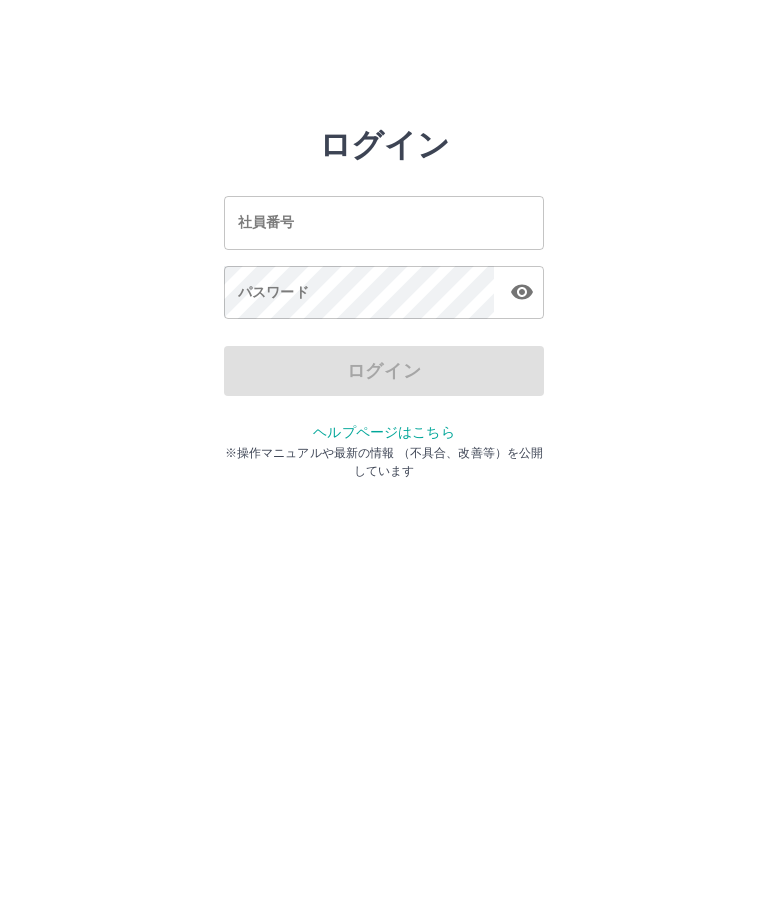 scroll, scrollTop: 0, scrollLeft: 0, axis: both 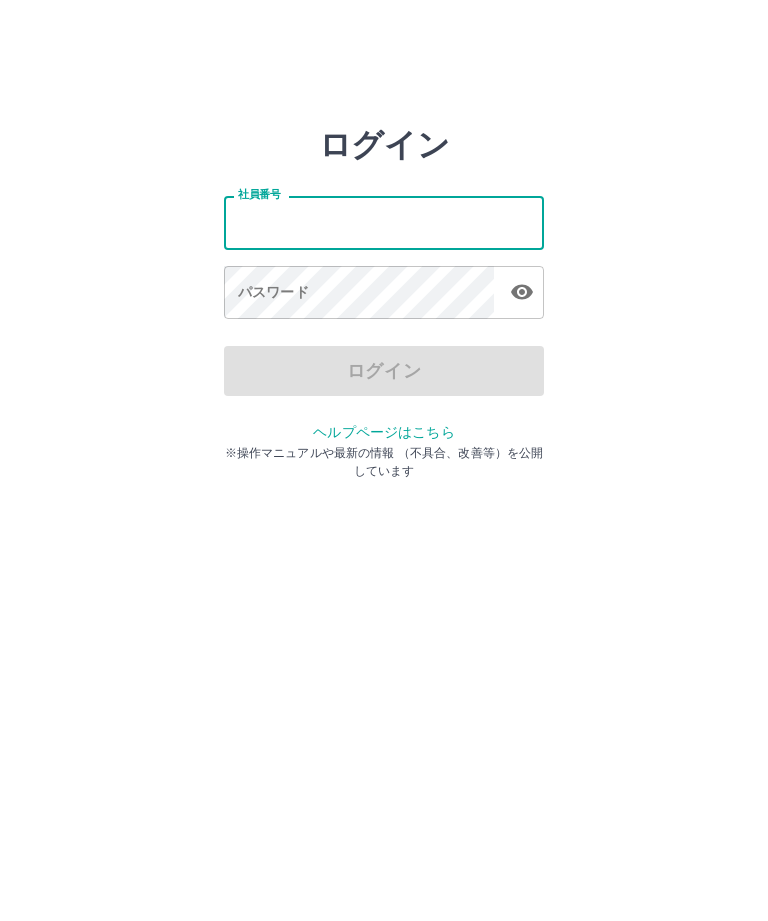 click on "社員番号" at bounding box center [384, 222] 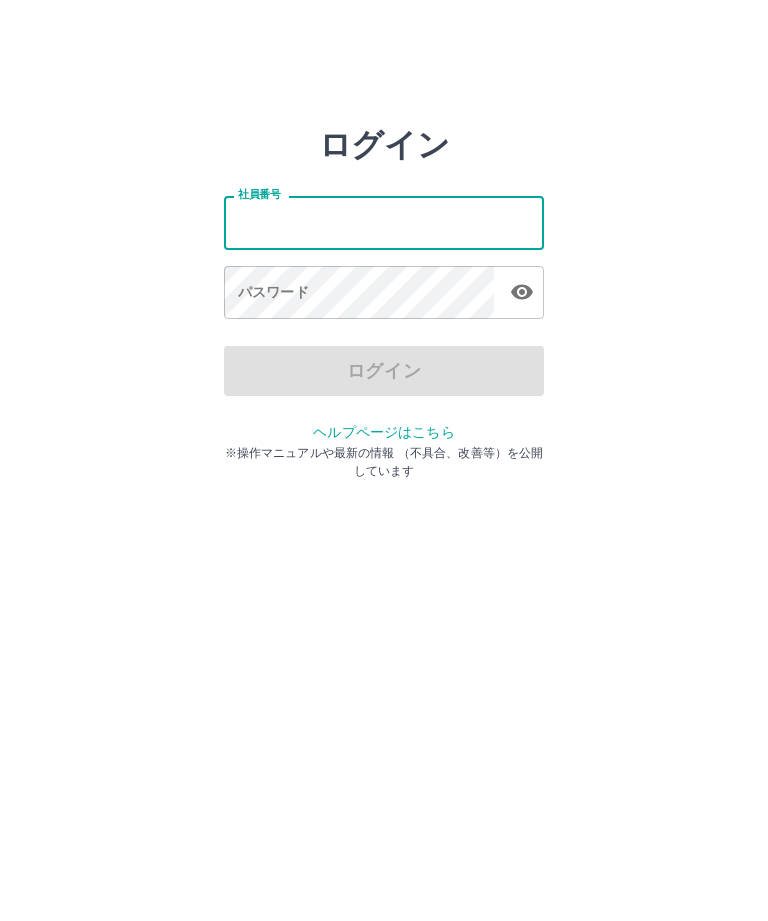 click on "ログイン 社員番号 社員番号 パスワード パスワード ログイン ヘルプページはこちら ※操作マニュアルや最新の情報 （不具合、改善等）を公開しています" at bounding box center [384, 223] 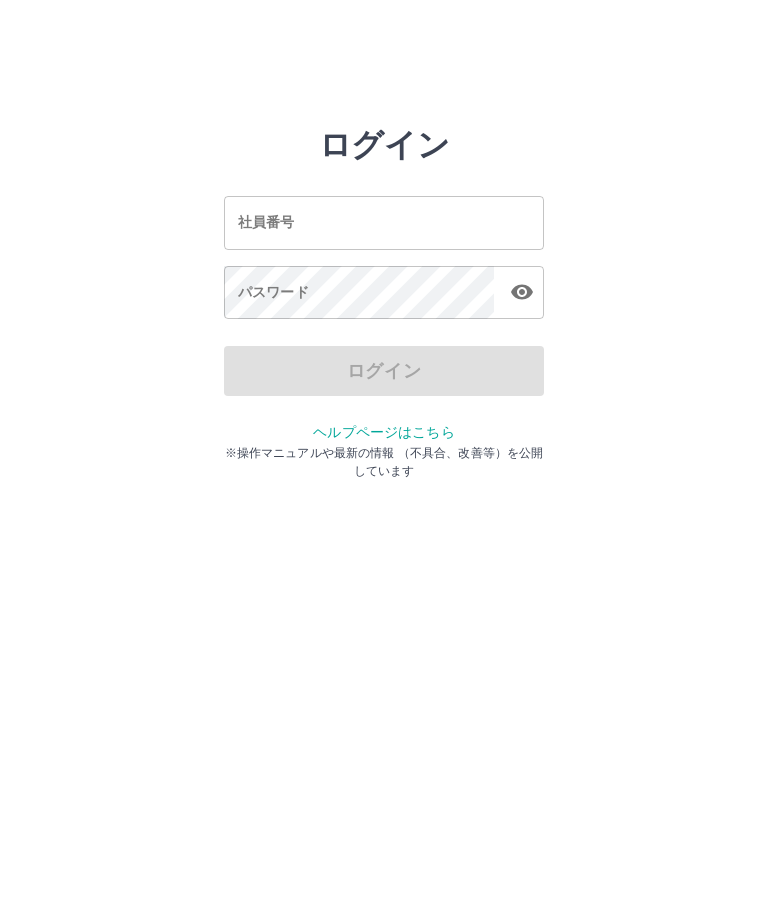 click on "社員番号" at bounding box center [384, 222] 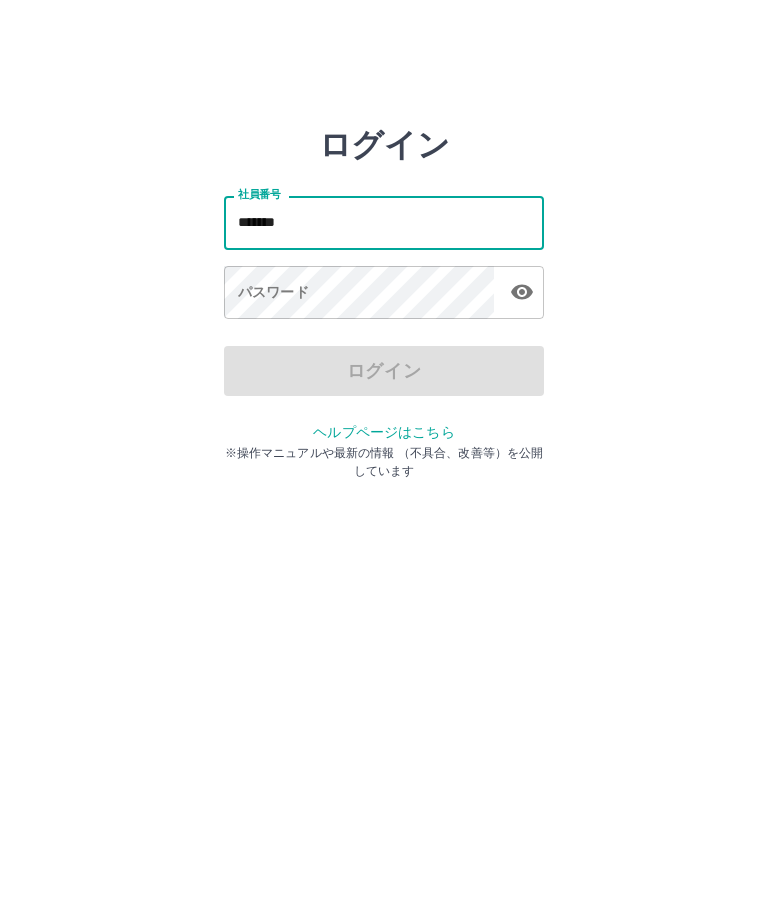type on "*******" 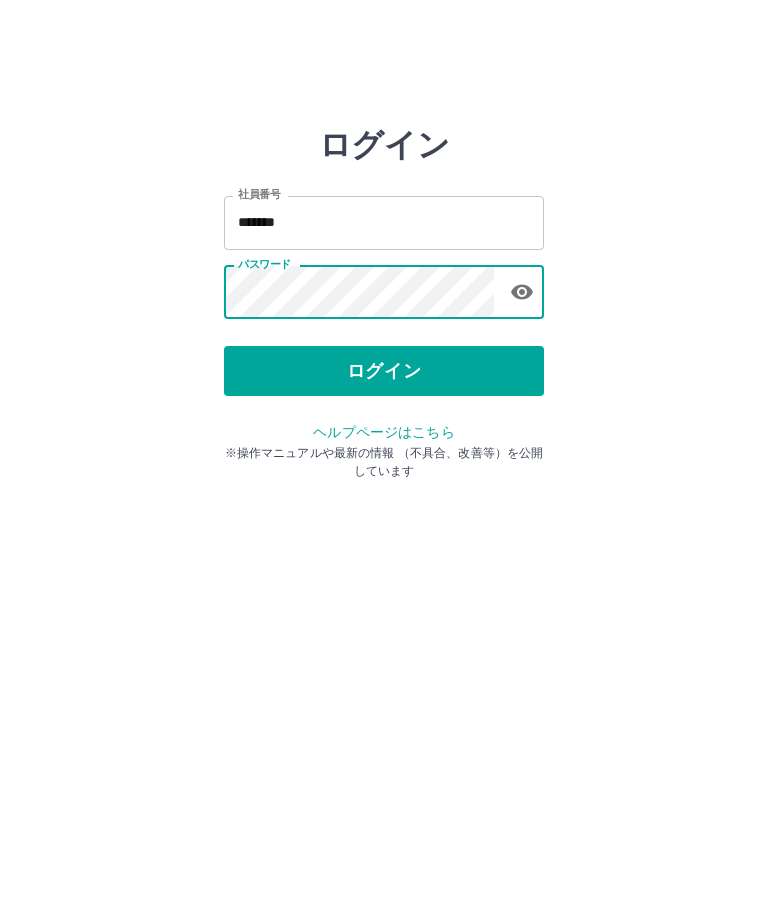 click on "ログイン" at bounding box center (384, 371) 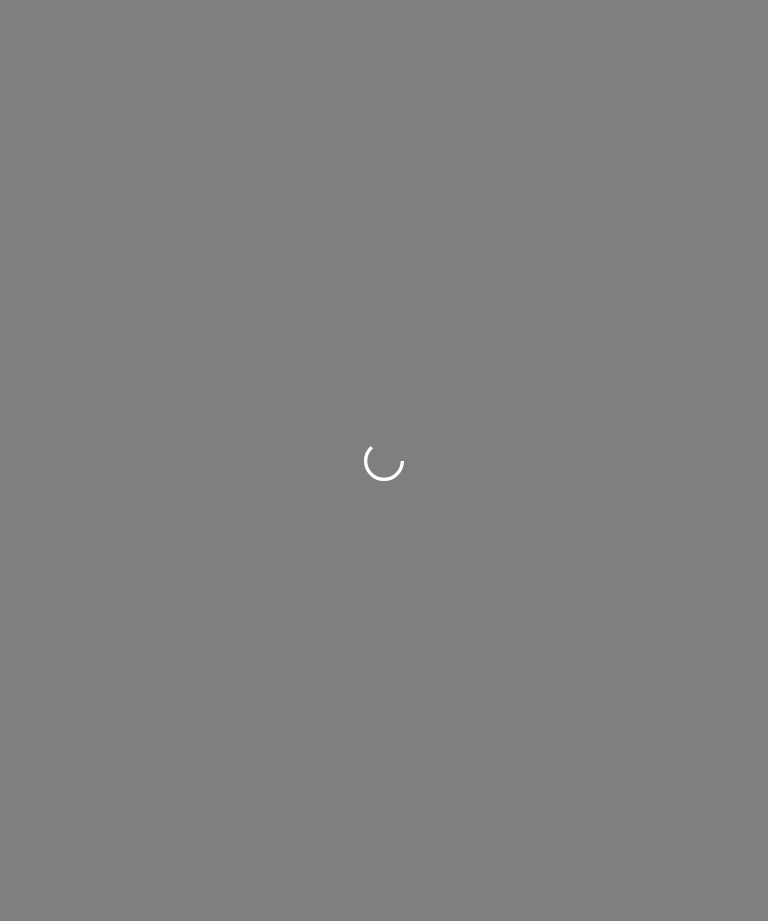 scroll, scrollTop: 0, scrollLeft: 0, axis: both 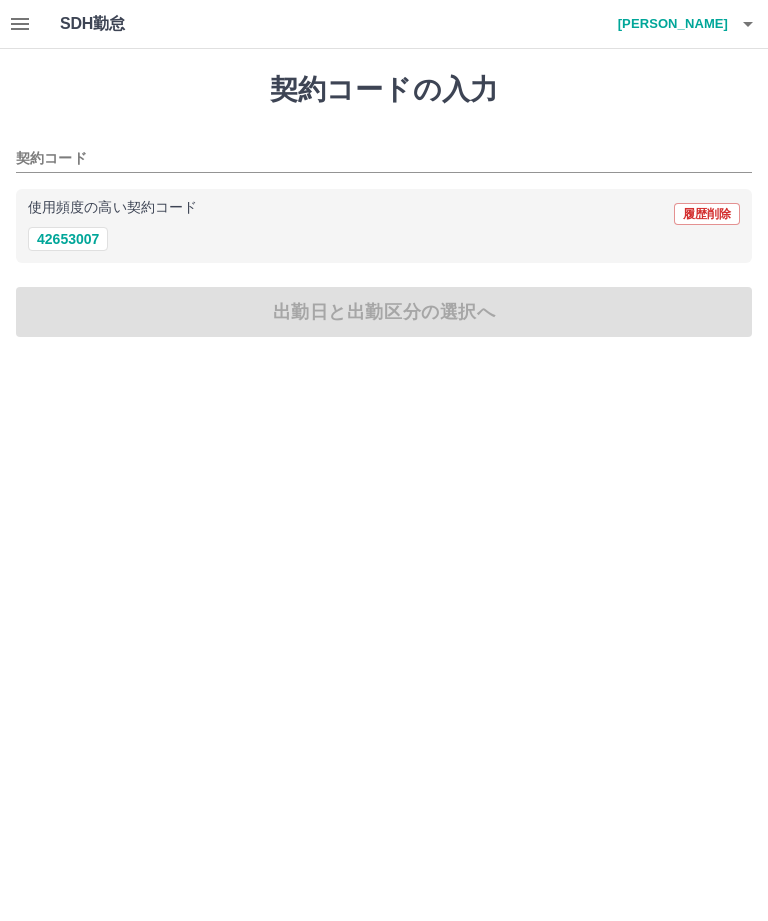 click on "42653007" at bounding box center (68, 239) 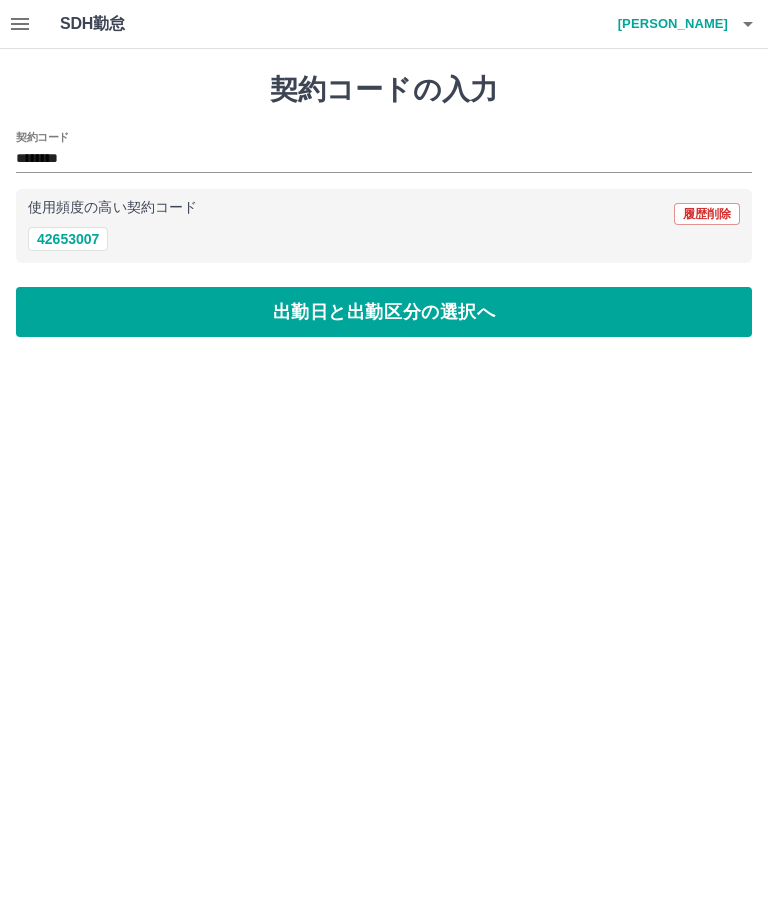 click on "出勤日と出勤区分の選択へ" at bounding box center [384, 312] 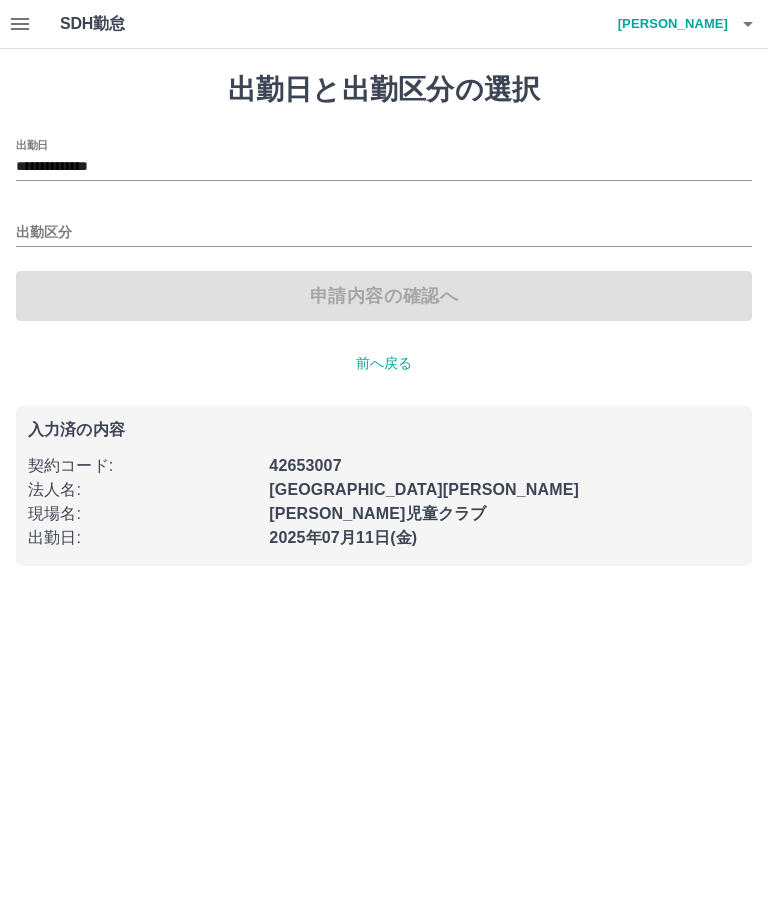 click on "出勤区分" at bounding box center [384, 233] 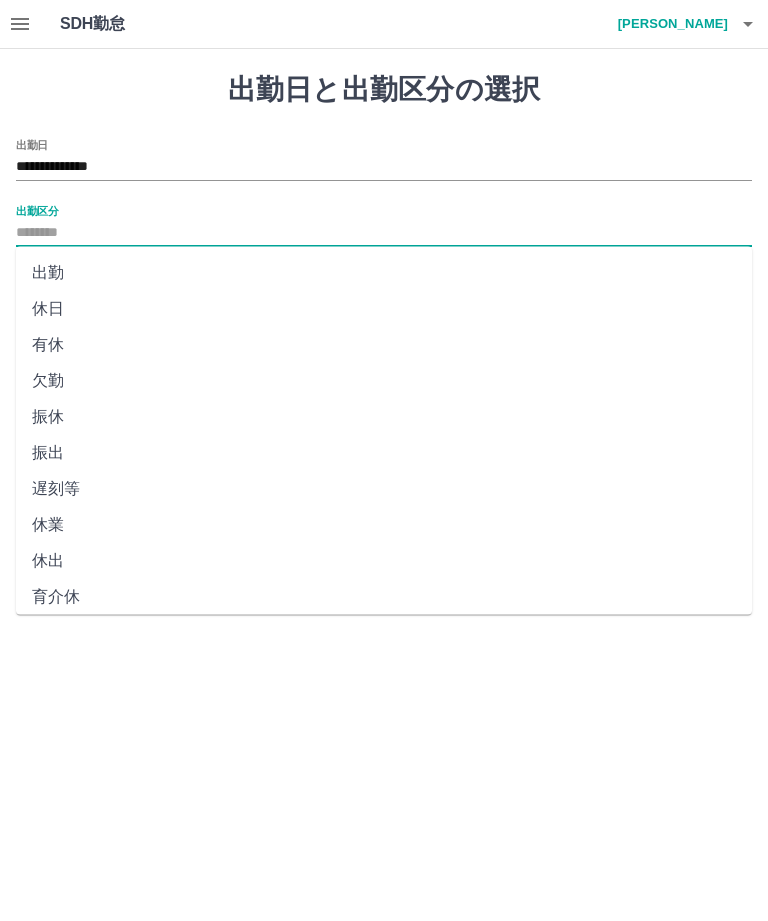 click on "出勤" at bounding box center [384, 273] 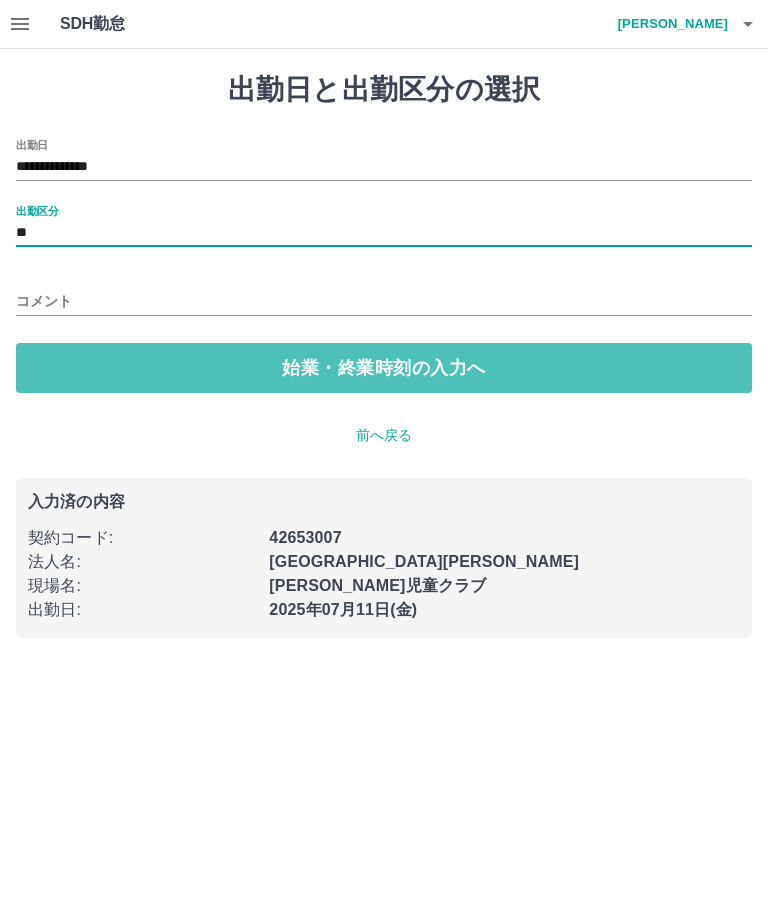 click on "始業・終業時刻の入力へ" at bounding box center (384, 368) 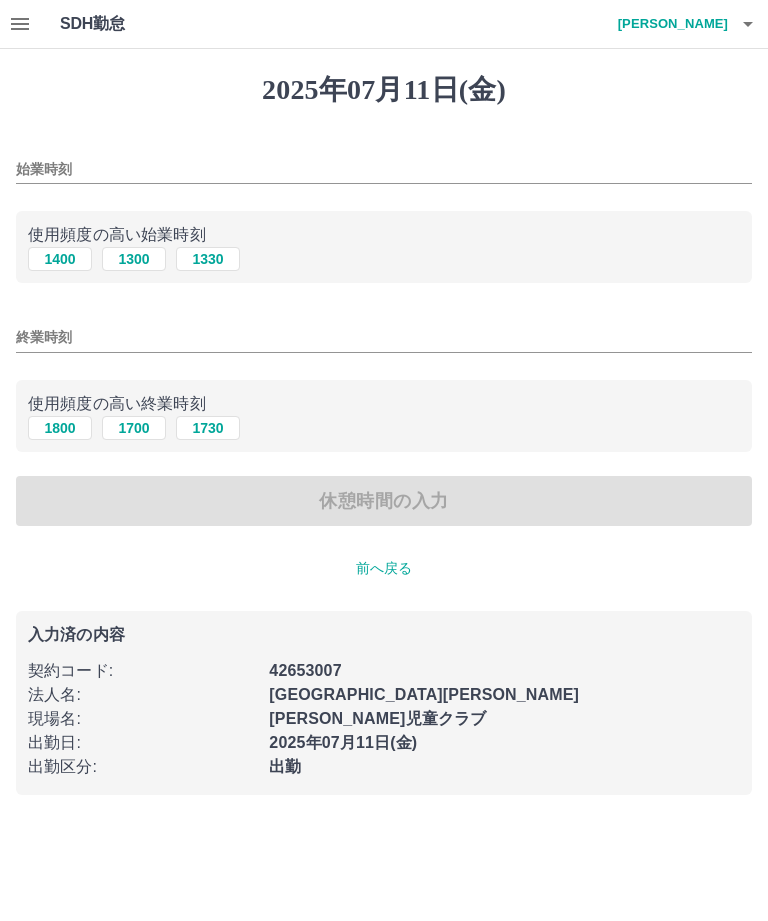 click on "1400" at bounding box center (60, 259) 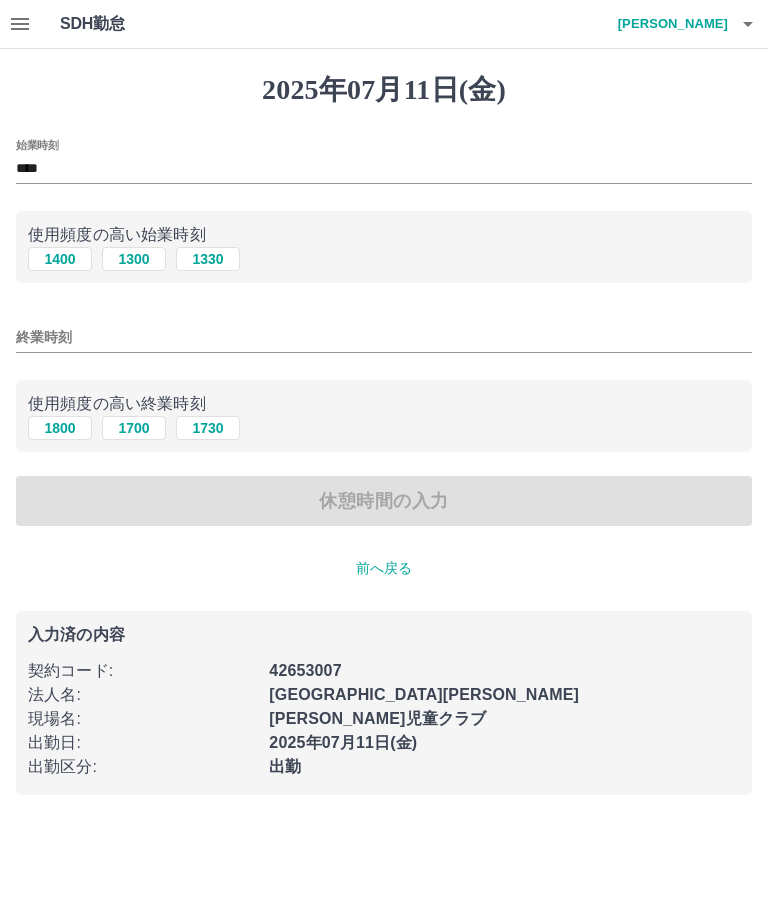 click on "1730" at bounding box center (208, 428) 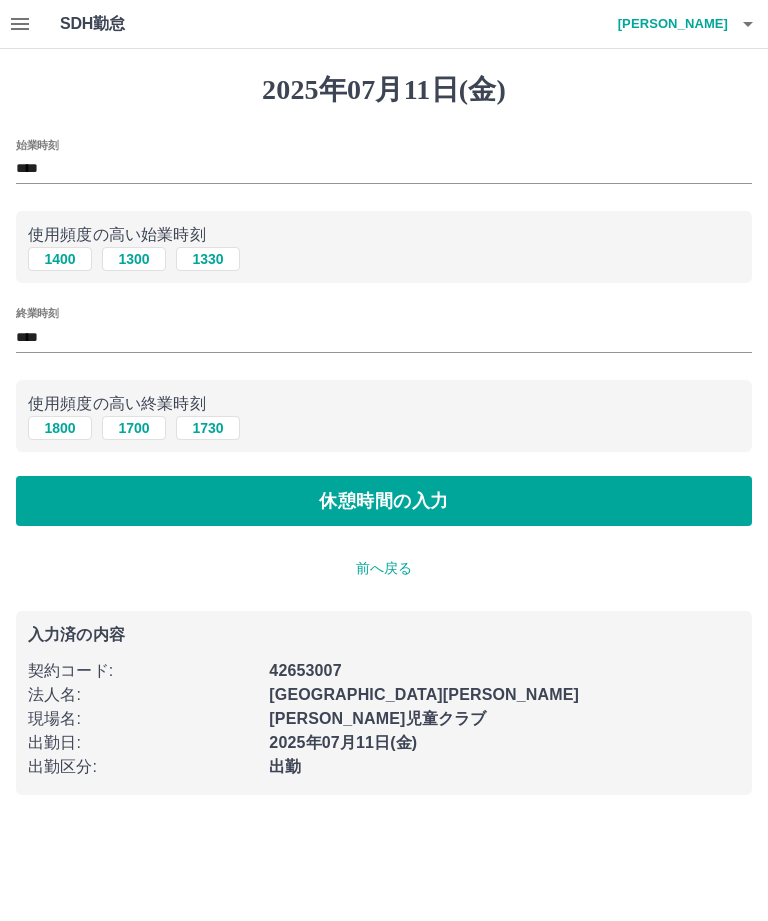 click on "休憩時間の入力" at bounding box center (384, 501) 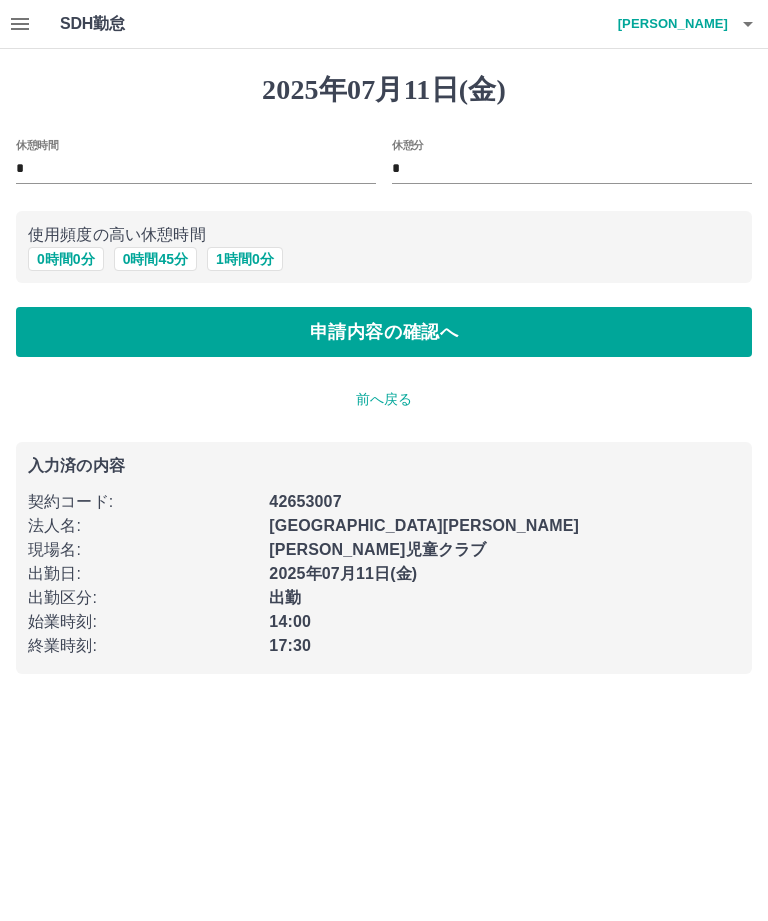 click on "0 時間 0 分" at bounding box center (66, 259) 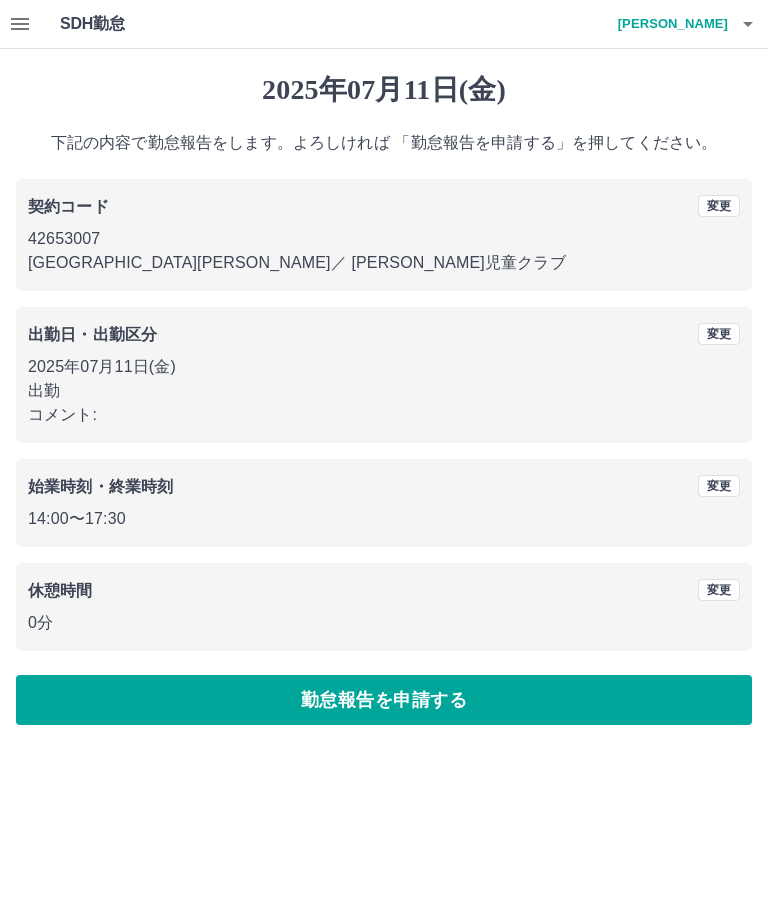 click on "勤怠報告を申請する" at bounding box center [384, 700] 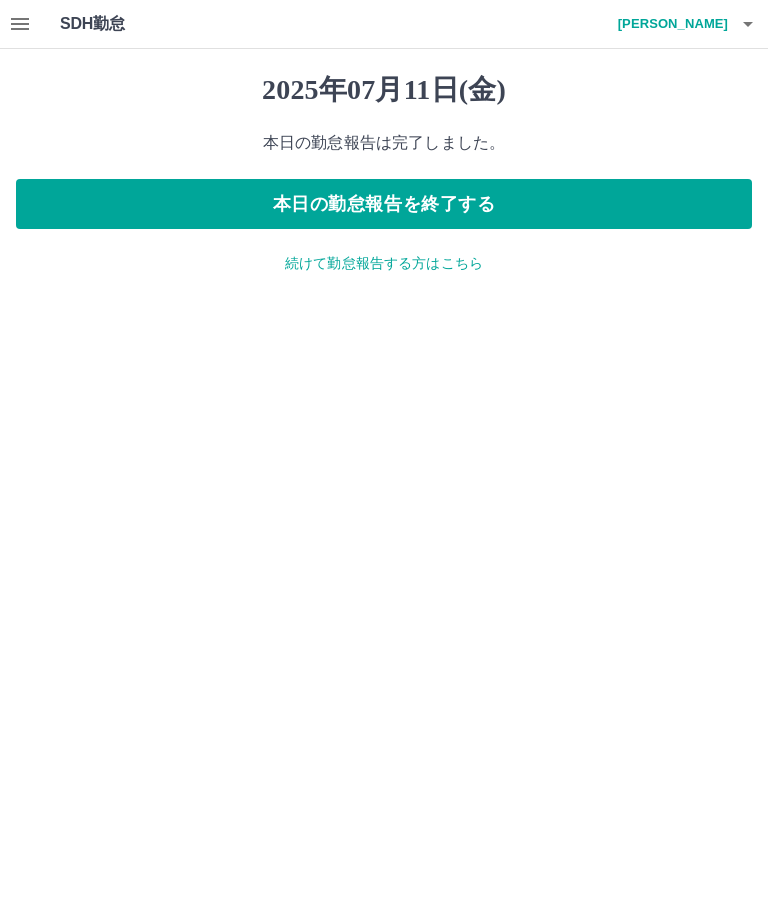 click on "本日の勤怠報告を終了する" at bounding box center [384, 204] 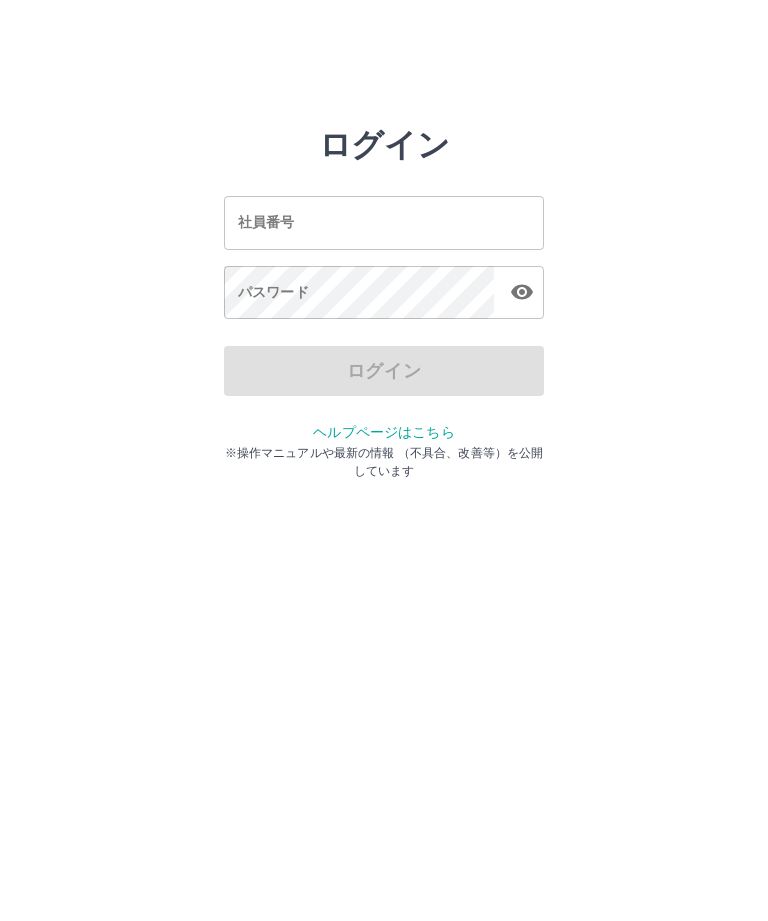 scroll, scrollTop: 0, scrollLeft: 0, axis: both 